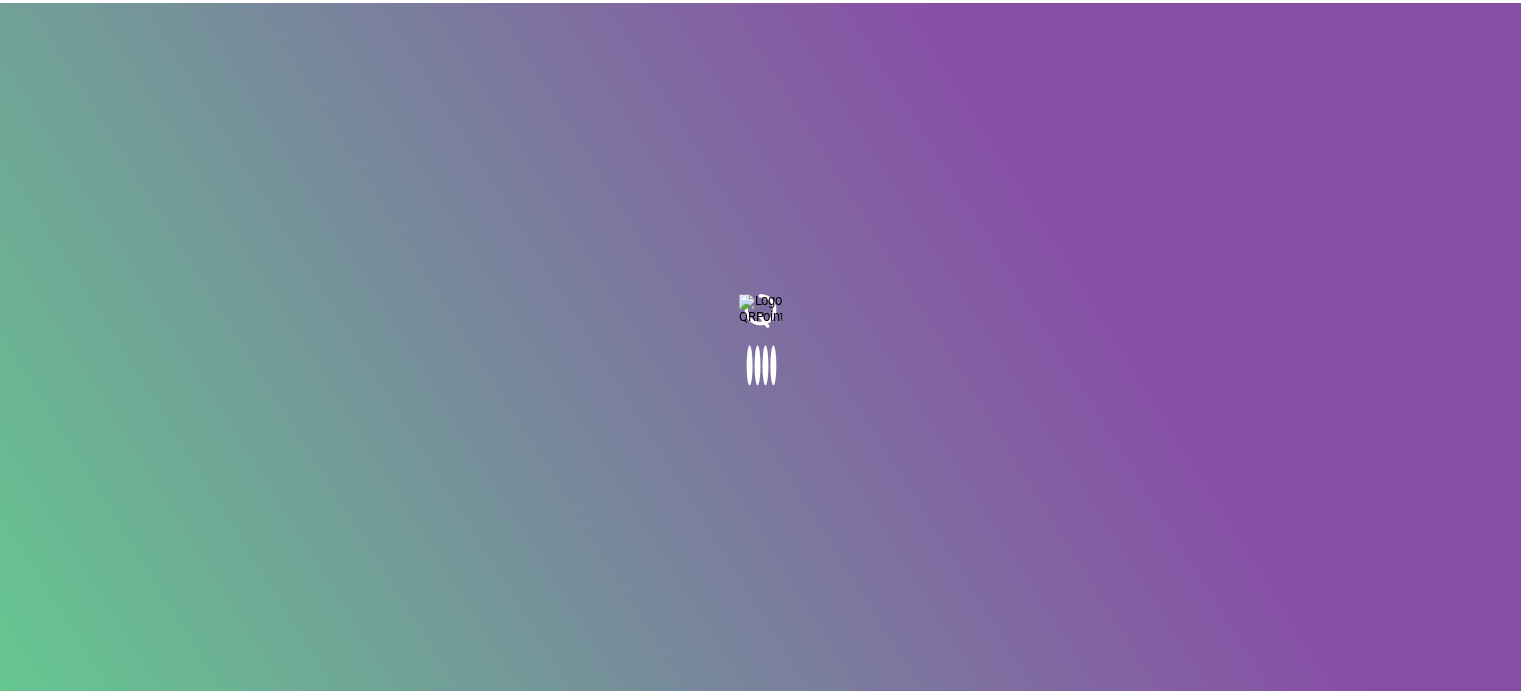 scroll, scrollTop: 0, scrollLeft: 0, axis: both 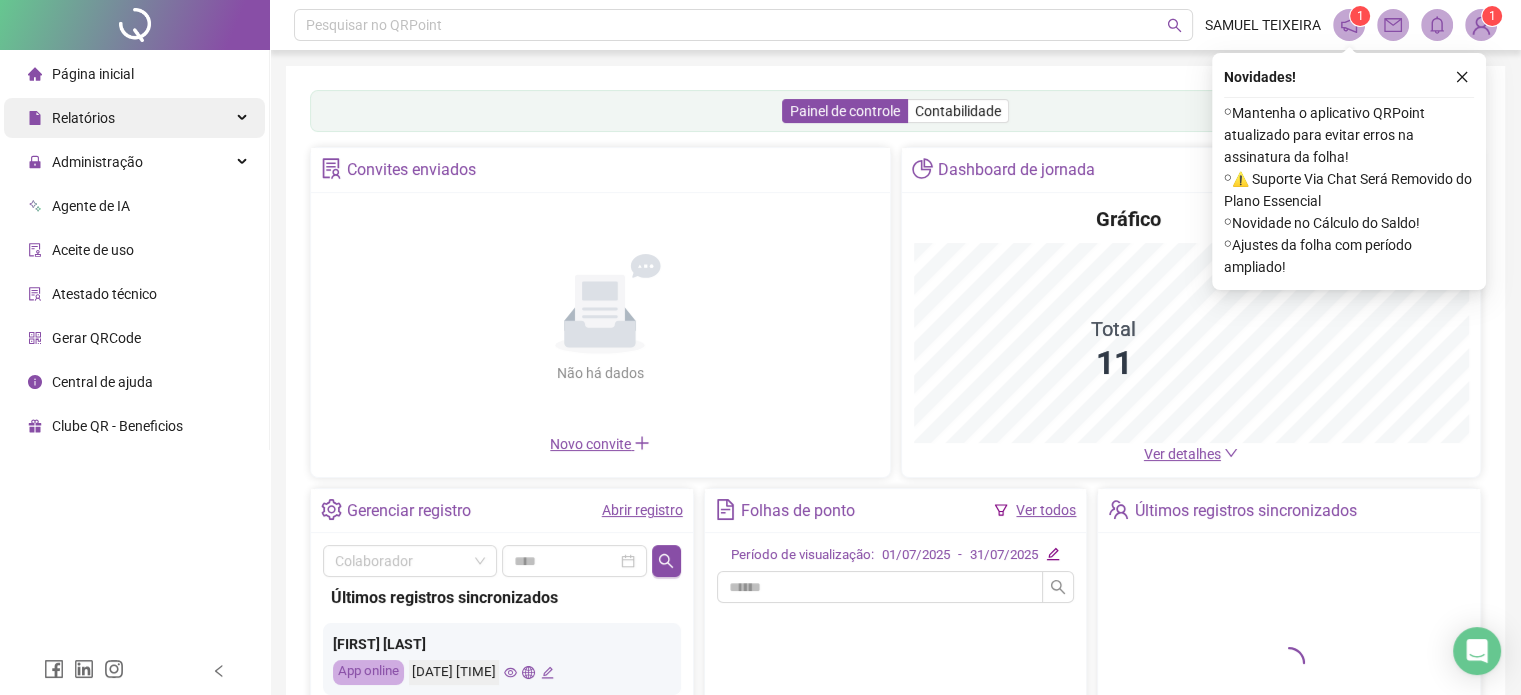 click on "Relatórios" at bounding box center [134, 118] 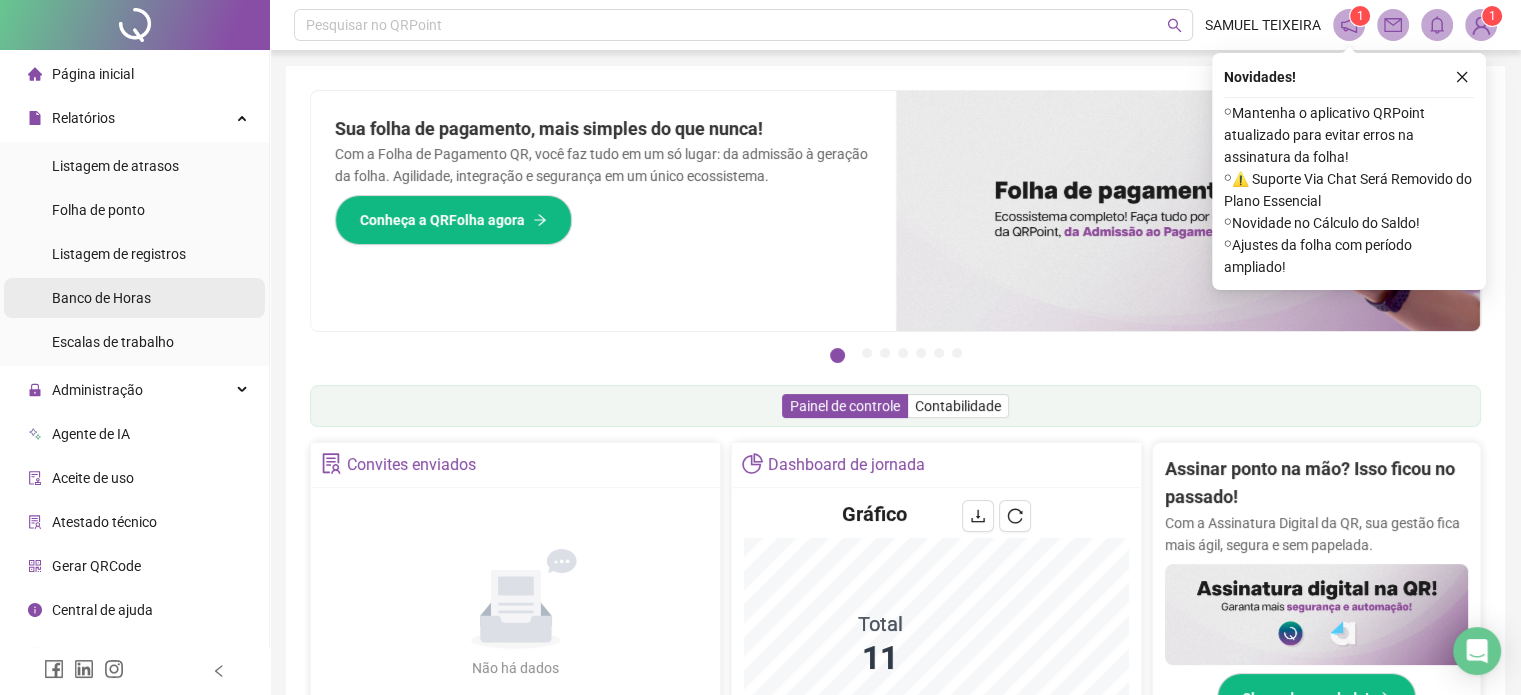 click on "Banco de Horas" at bounding box center (101, 298) 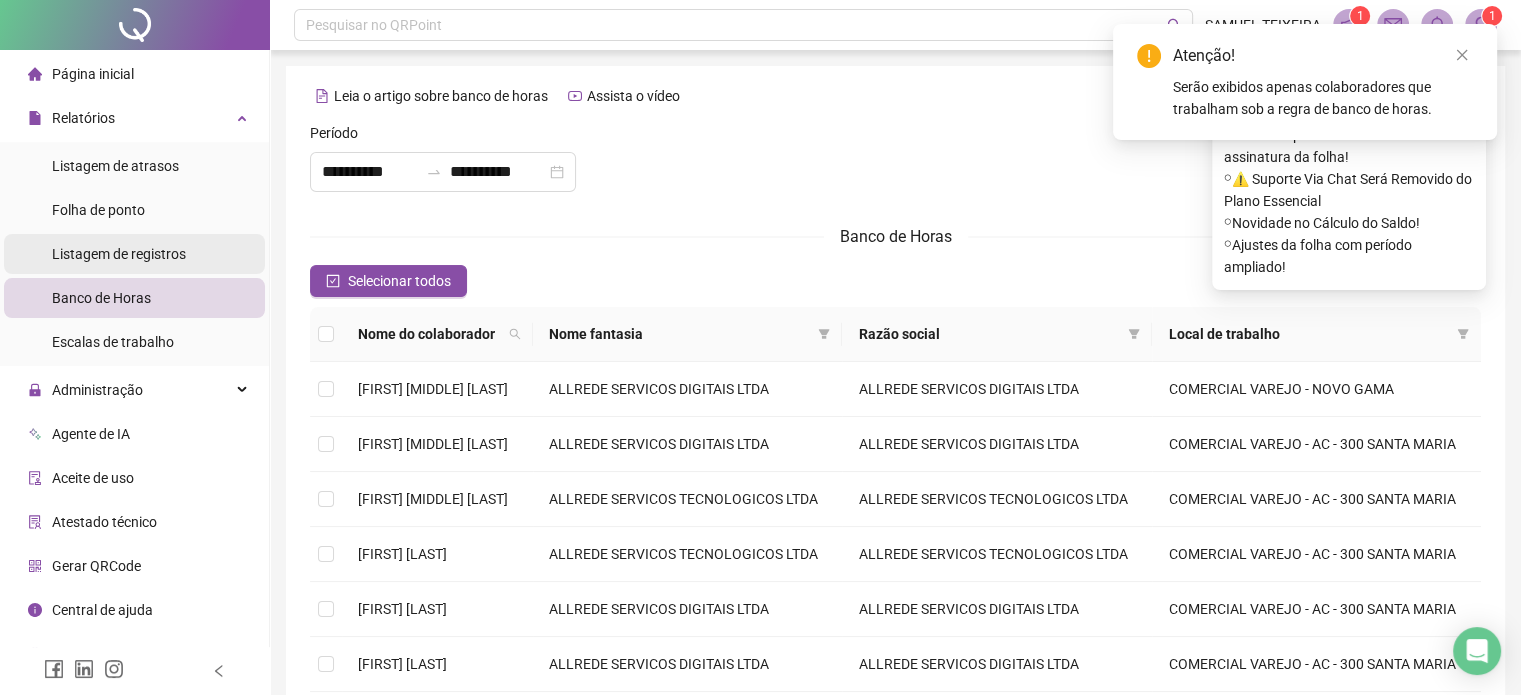 click on "Listagem de registros" at bounding box center [119, 254] 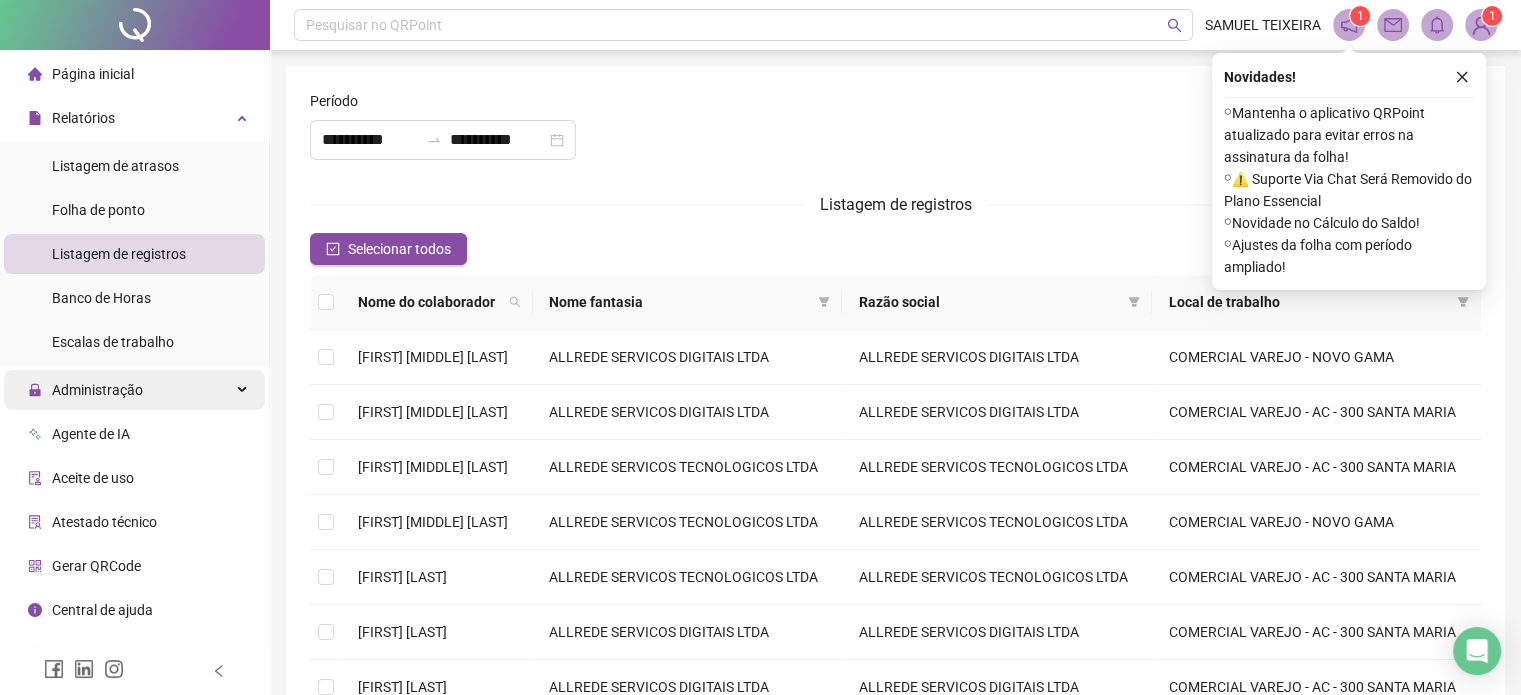 click on "Administração" at bounding box center (85, 390) 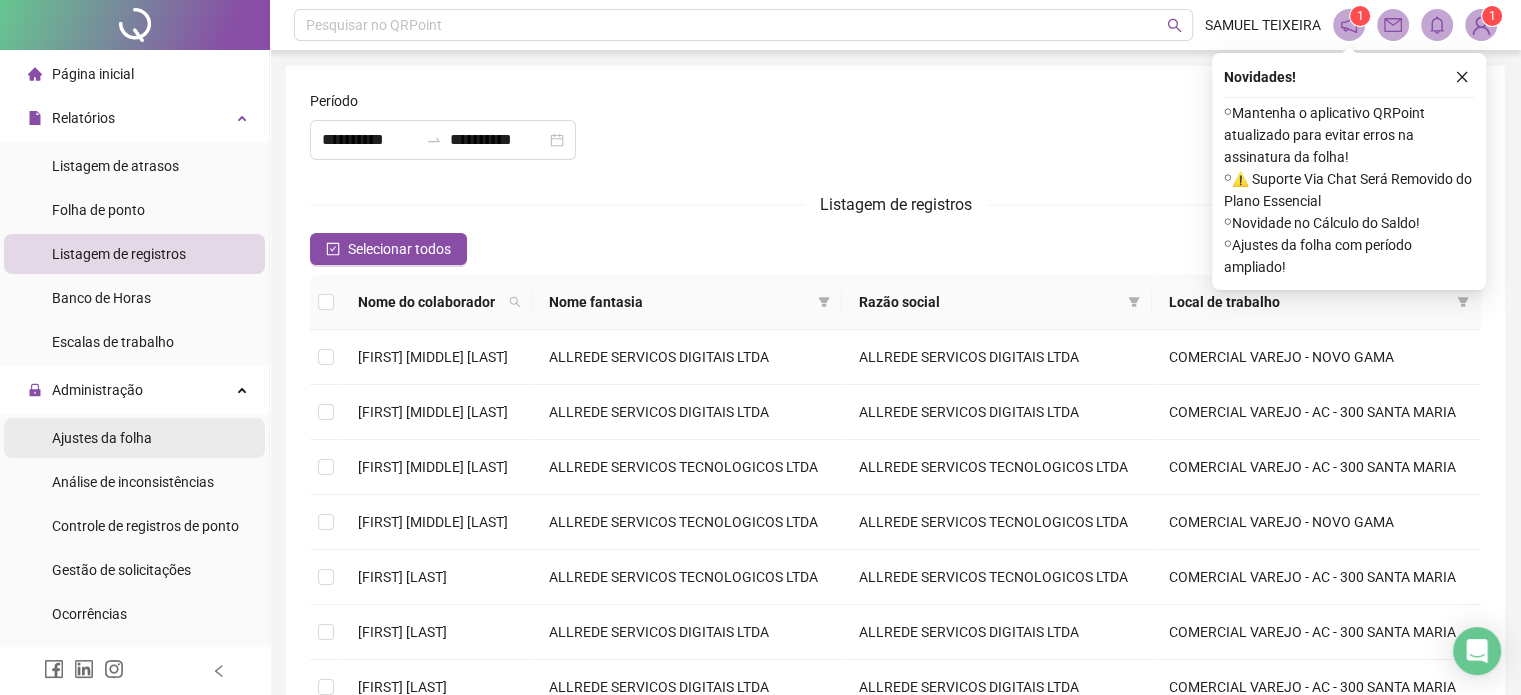 click on "Ajustes da folha" at bounding box center (102, 438) 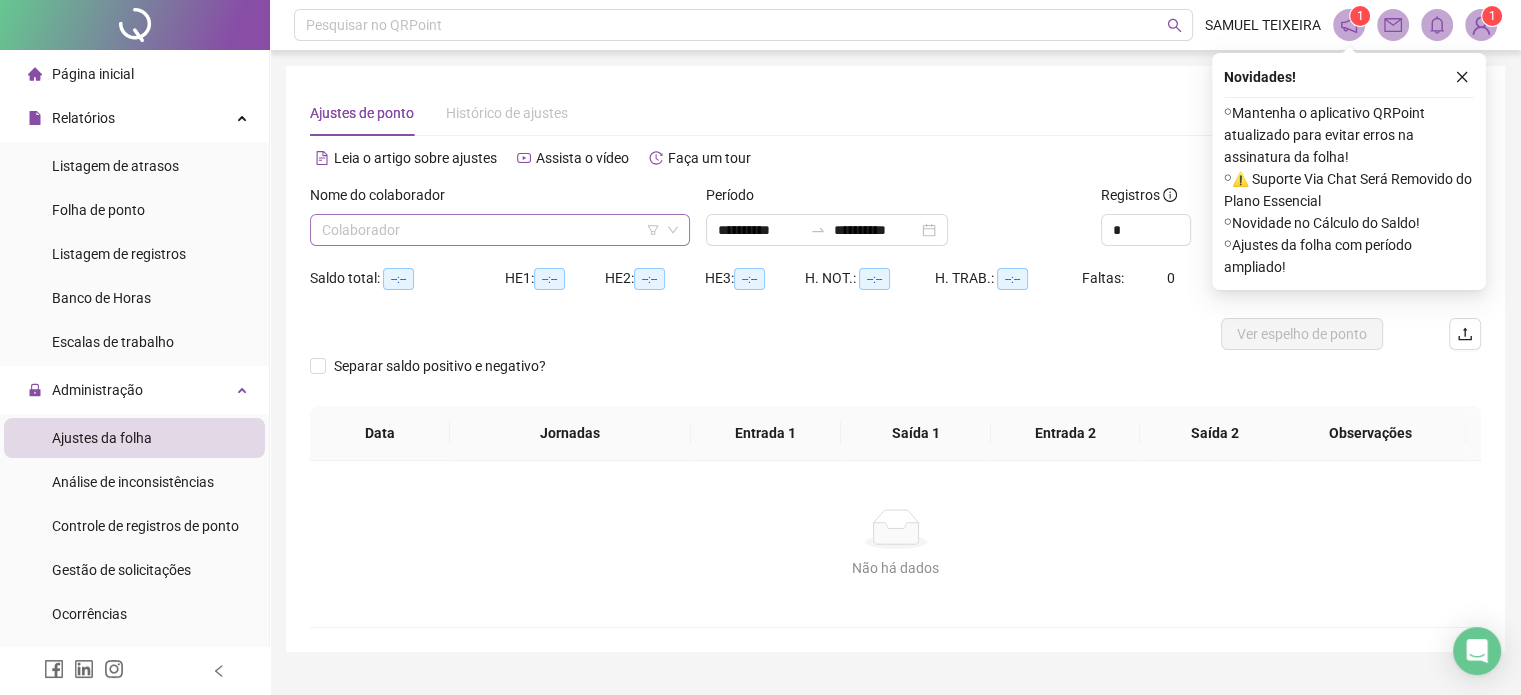 click at bounding box center [491, 230] 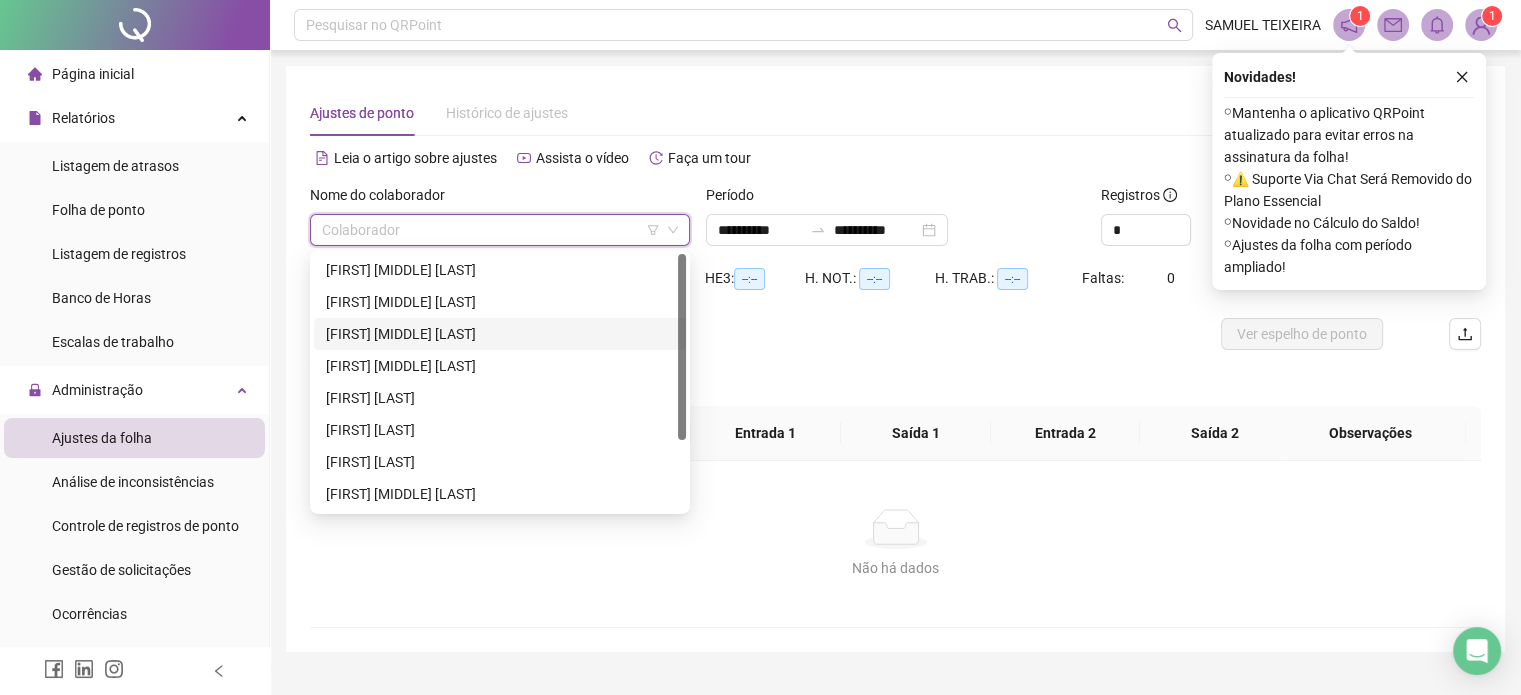 scroll, scrollTop: 96, scrollLeft: 0, axis: vertical 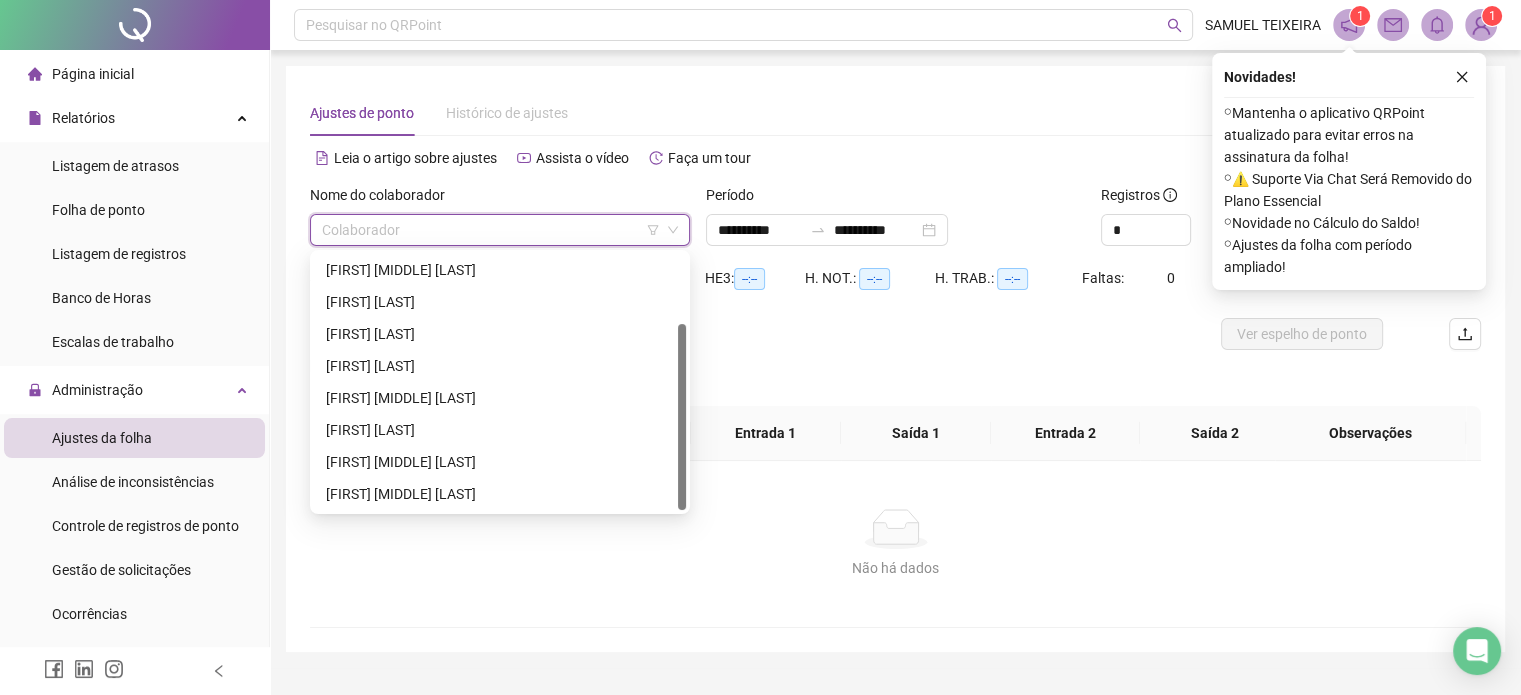 drag, startPoint x: 680, startPoint y: 339, endPoint x: 690, endPoint y: 531, distance: 192.26024 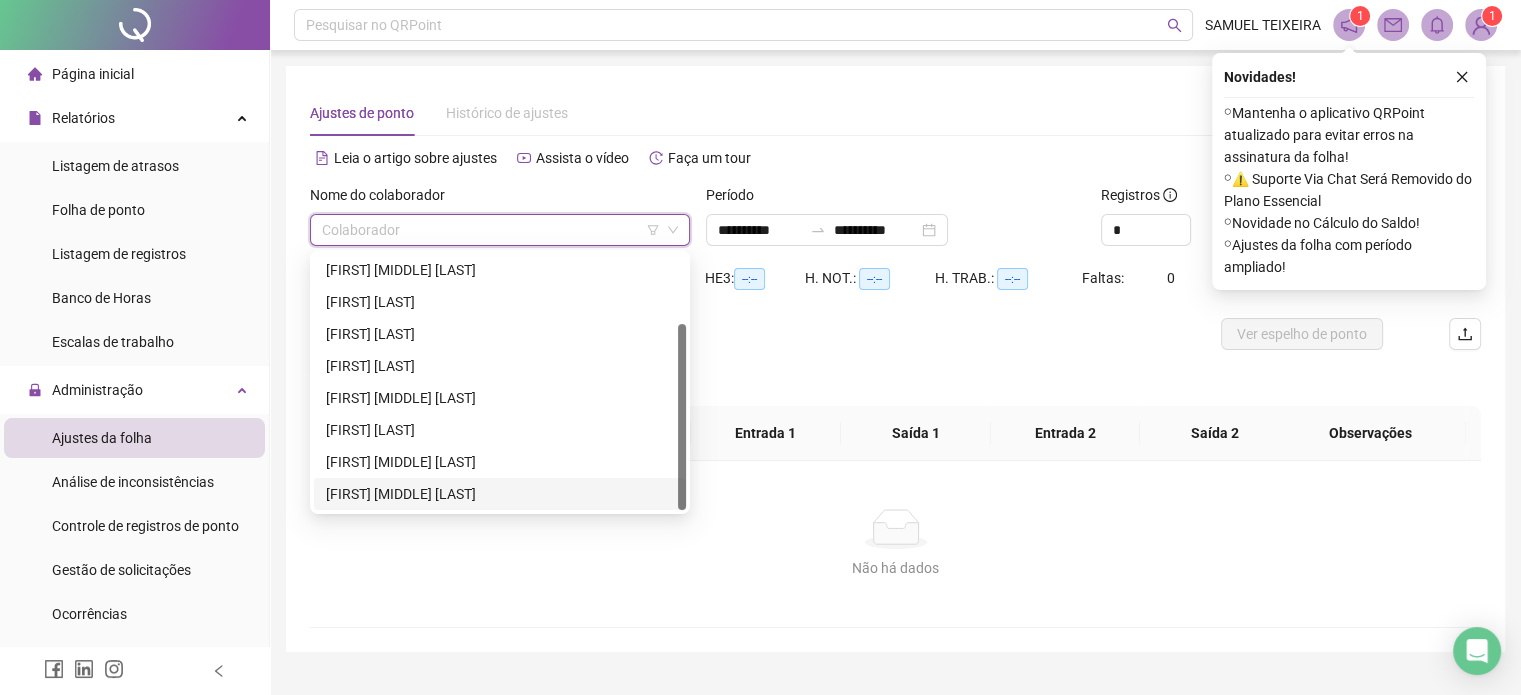 click on "[FIRST] [MIDDLE] [LAST]" at bounding box center [500, 494] 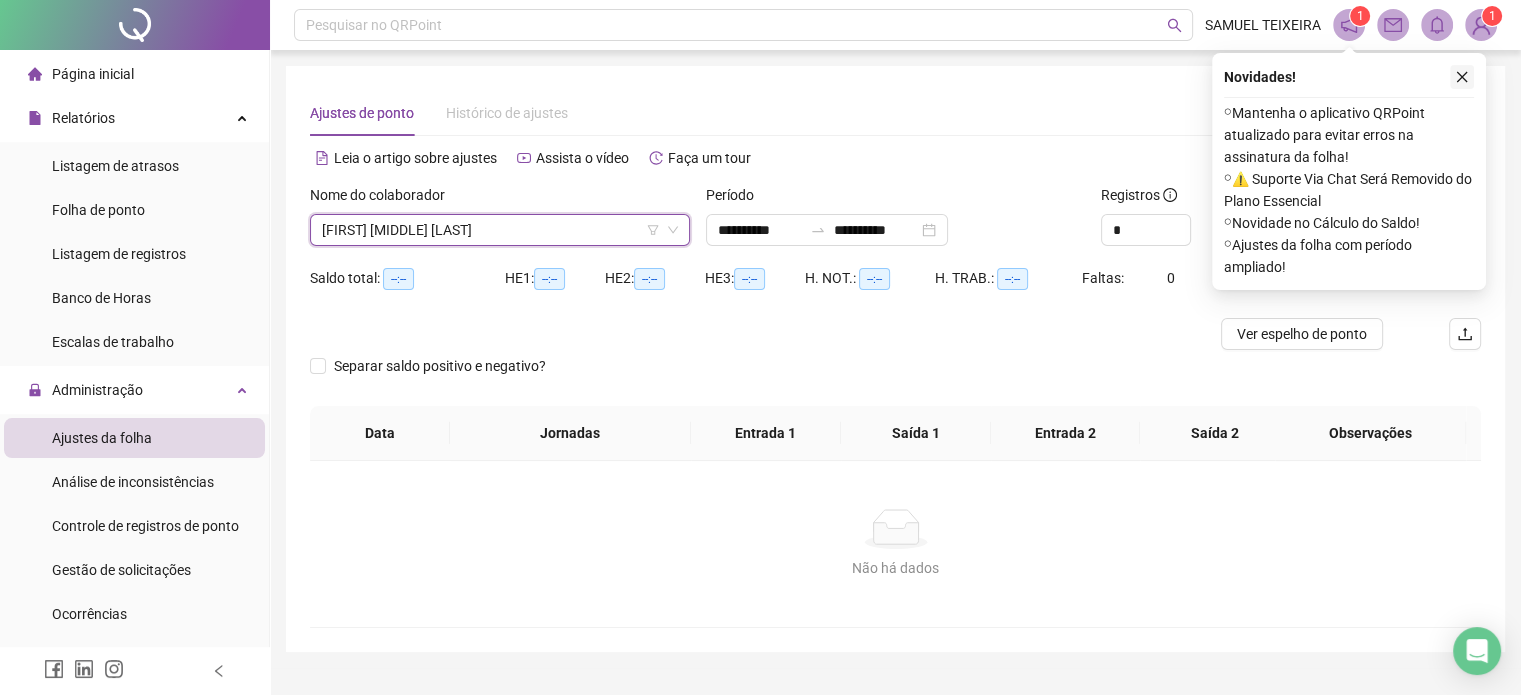 click 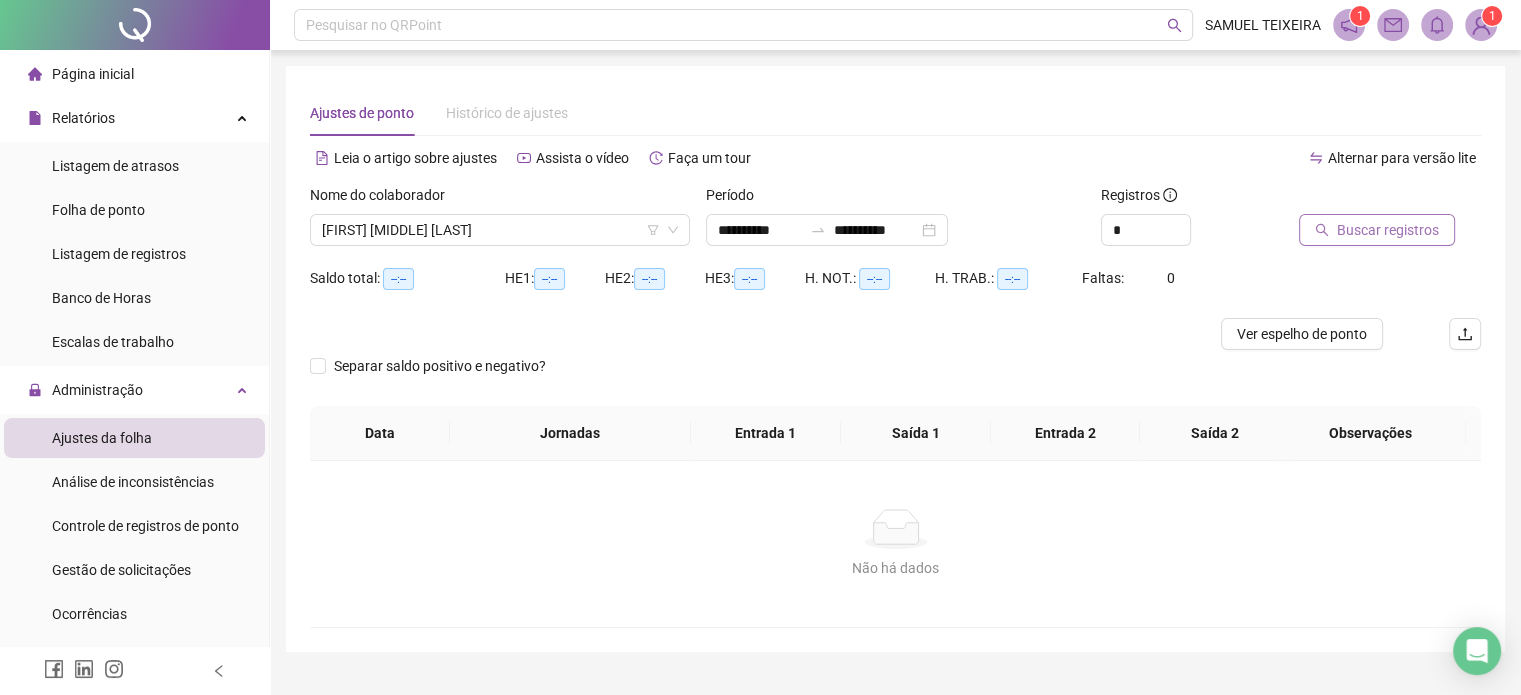 click on "Buscar registros" at bounding box center (1388, 230) 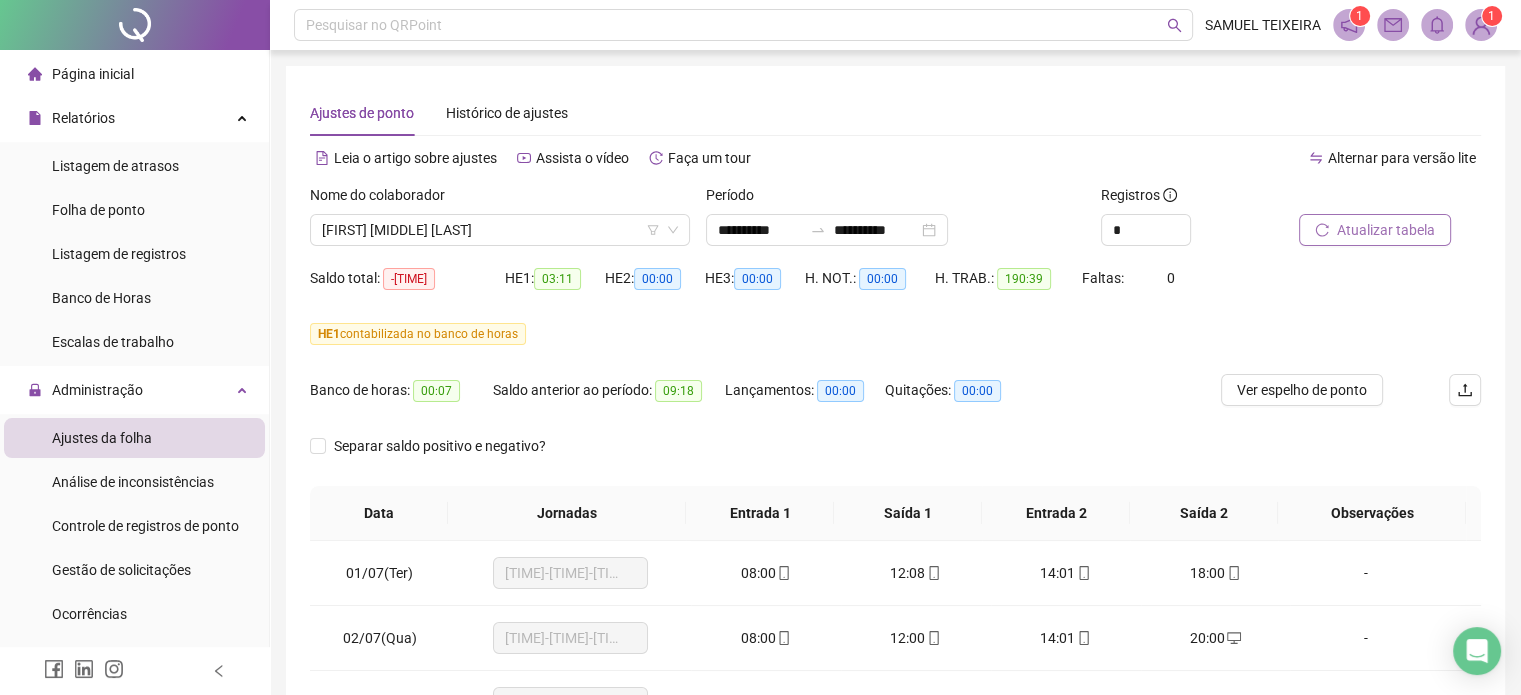 scroll, scrollTop: 382, scrollLeft: 0, axis: vertical 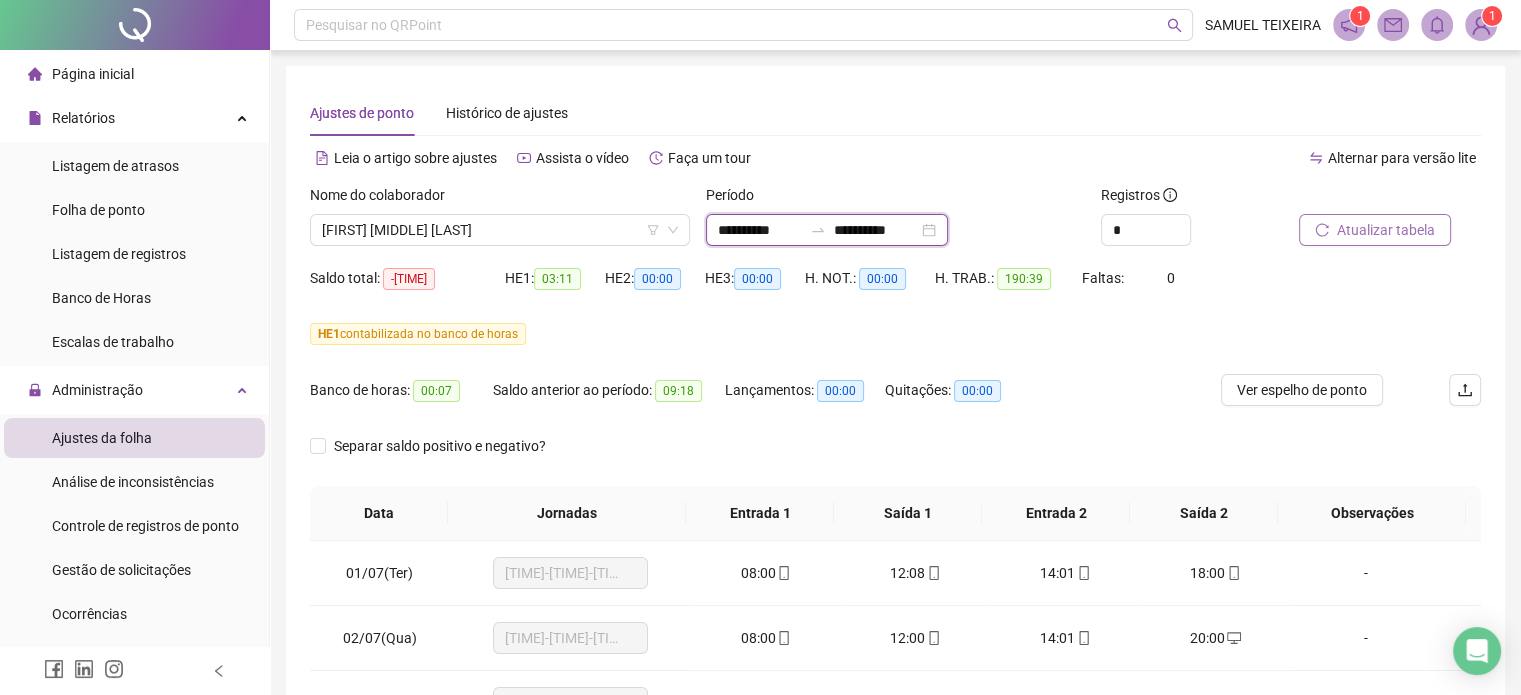 click on "**********" at bounding box center (876, 230) 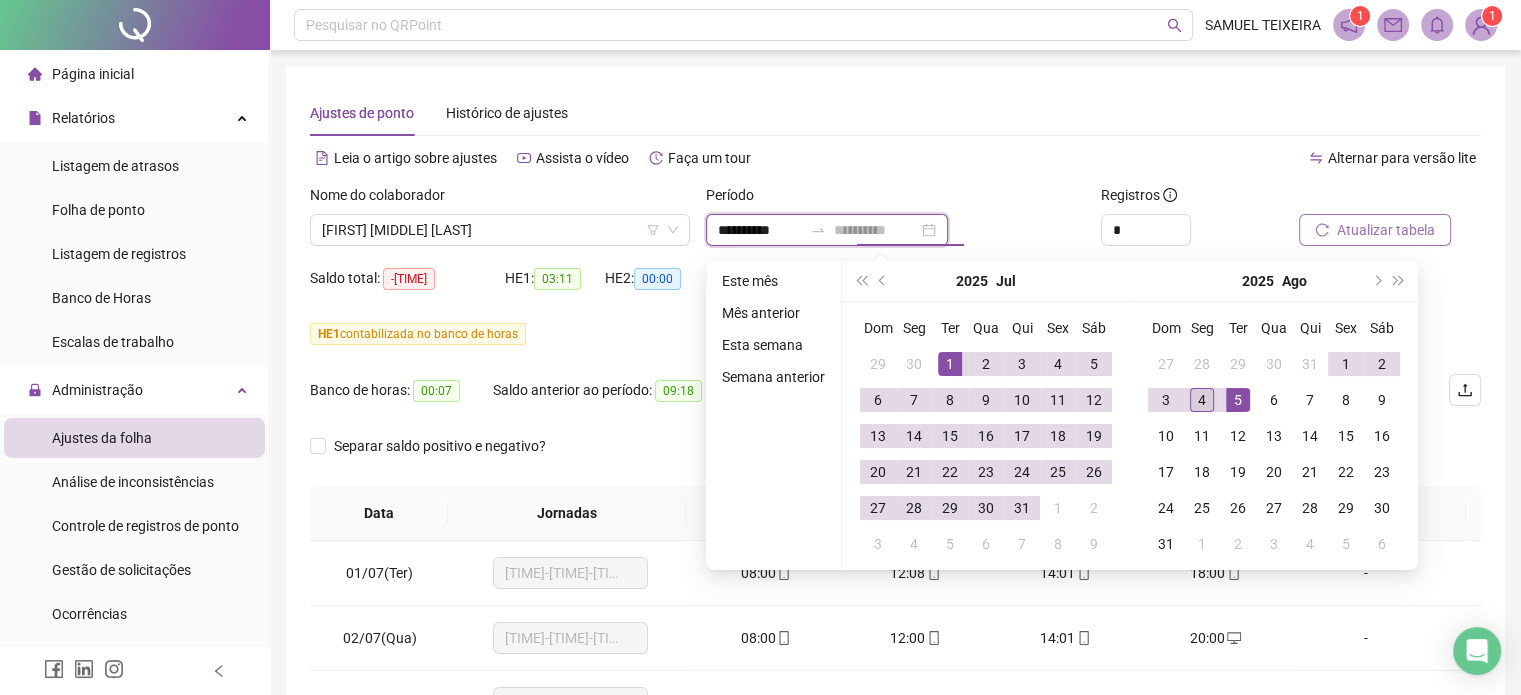 type on "**********" 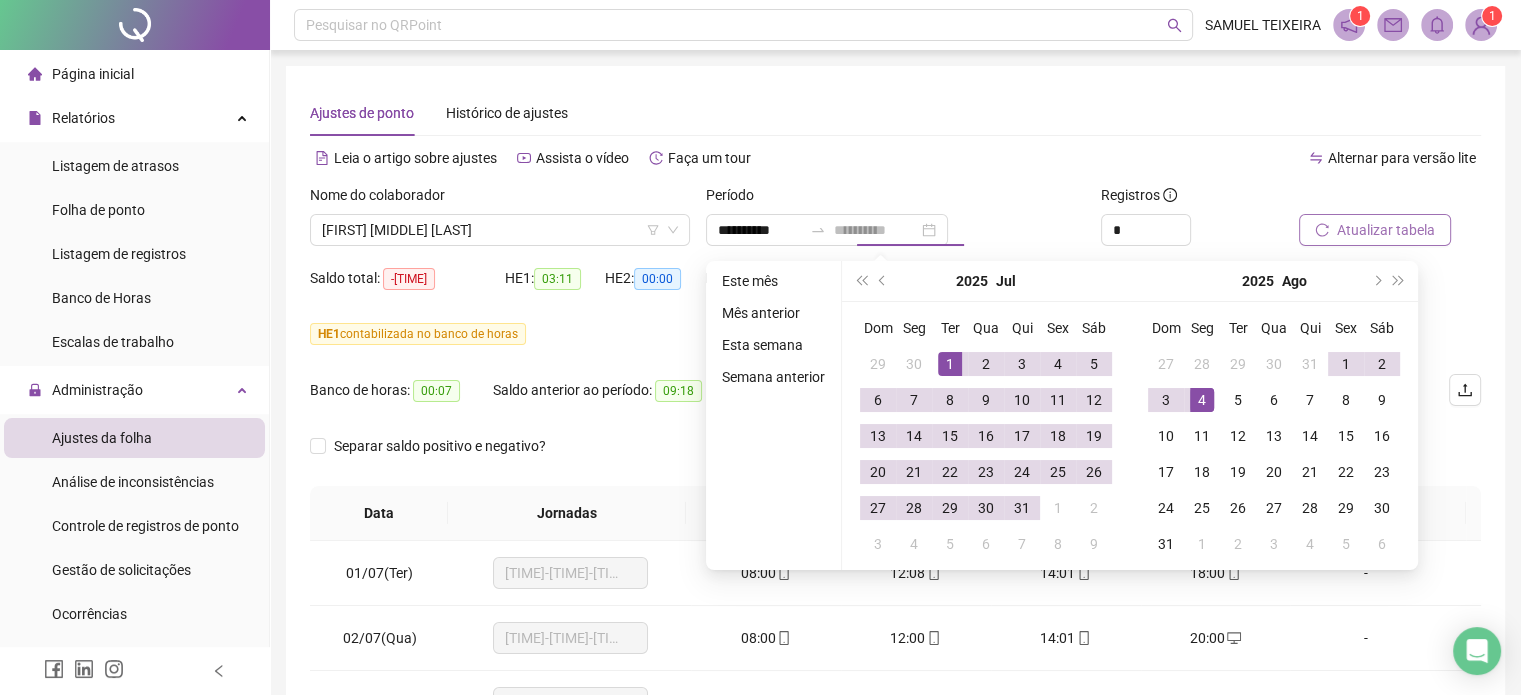 click on "4" at bounding box center [1202, 400] 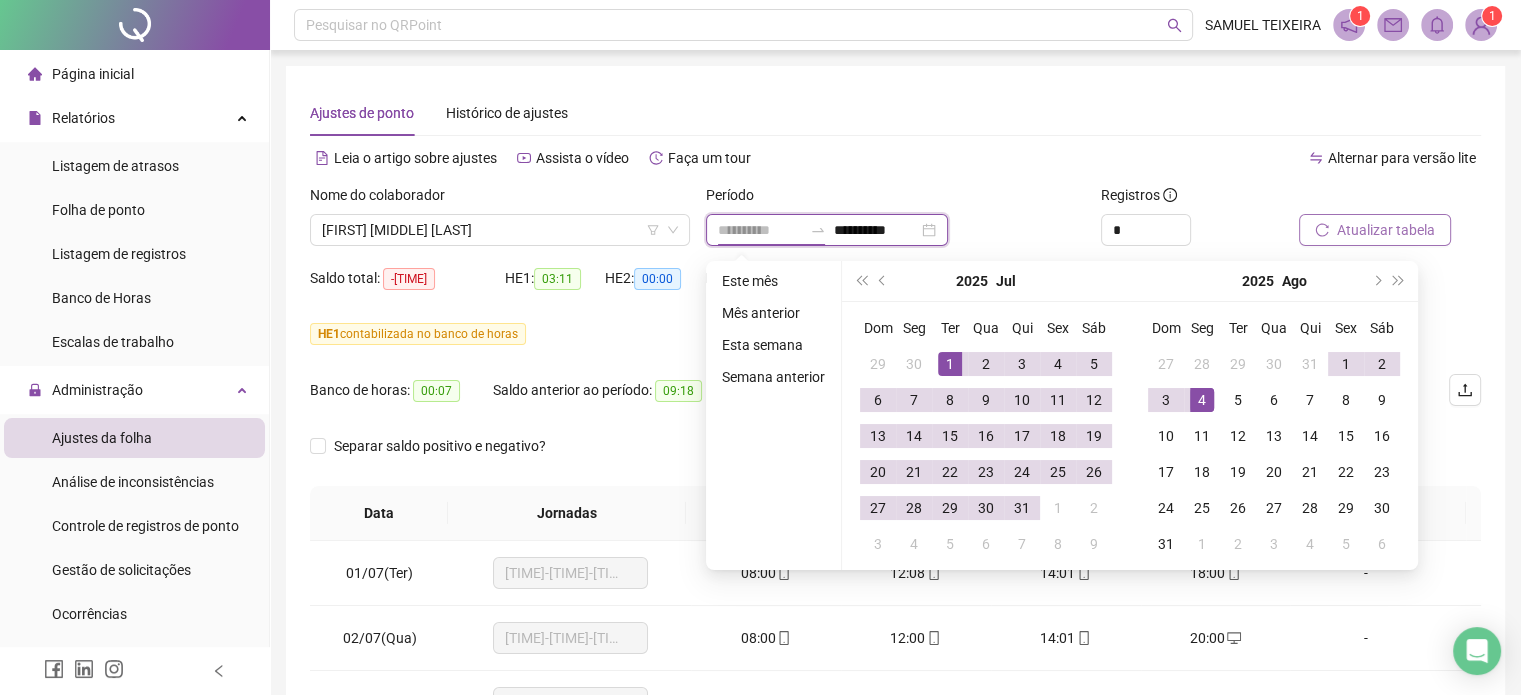 type on "**********" 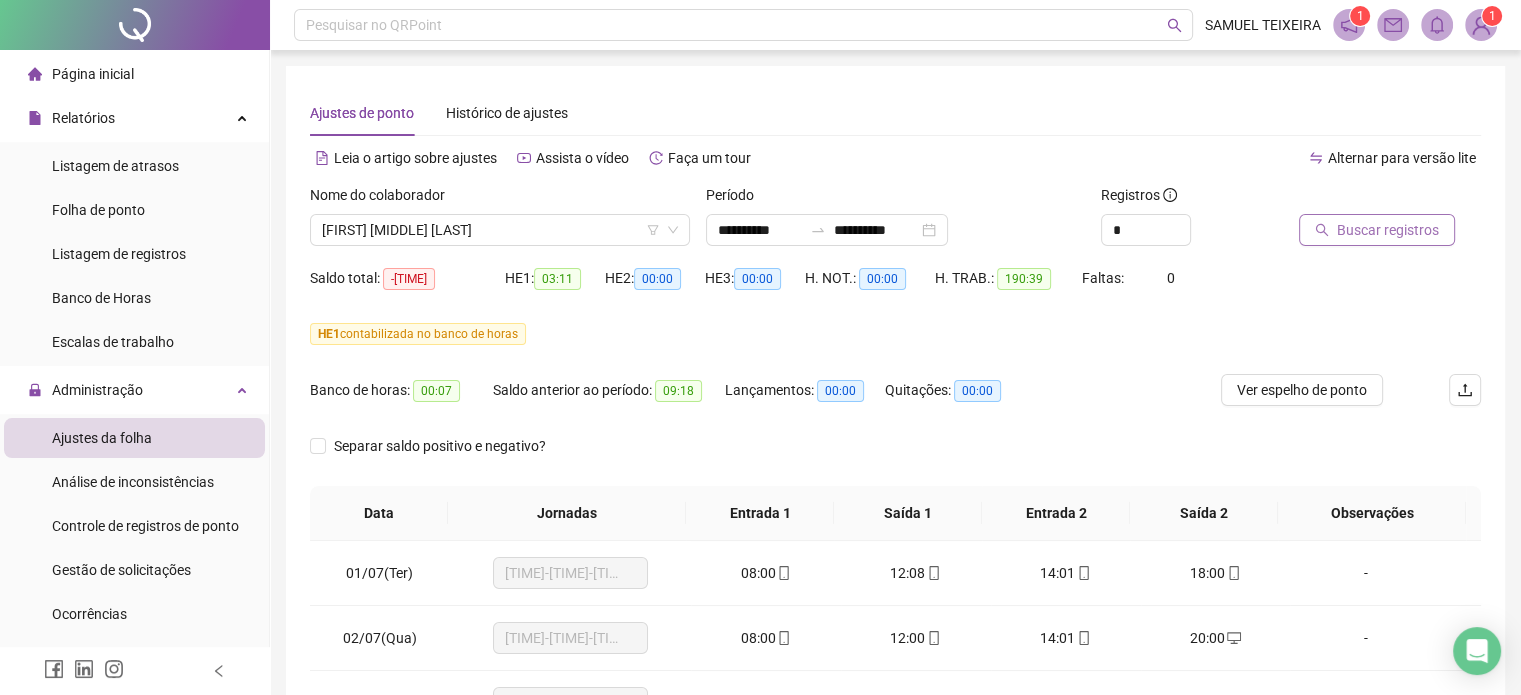 click on "Buscar registros" at bounding box center (1377, 230) 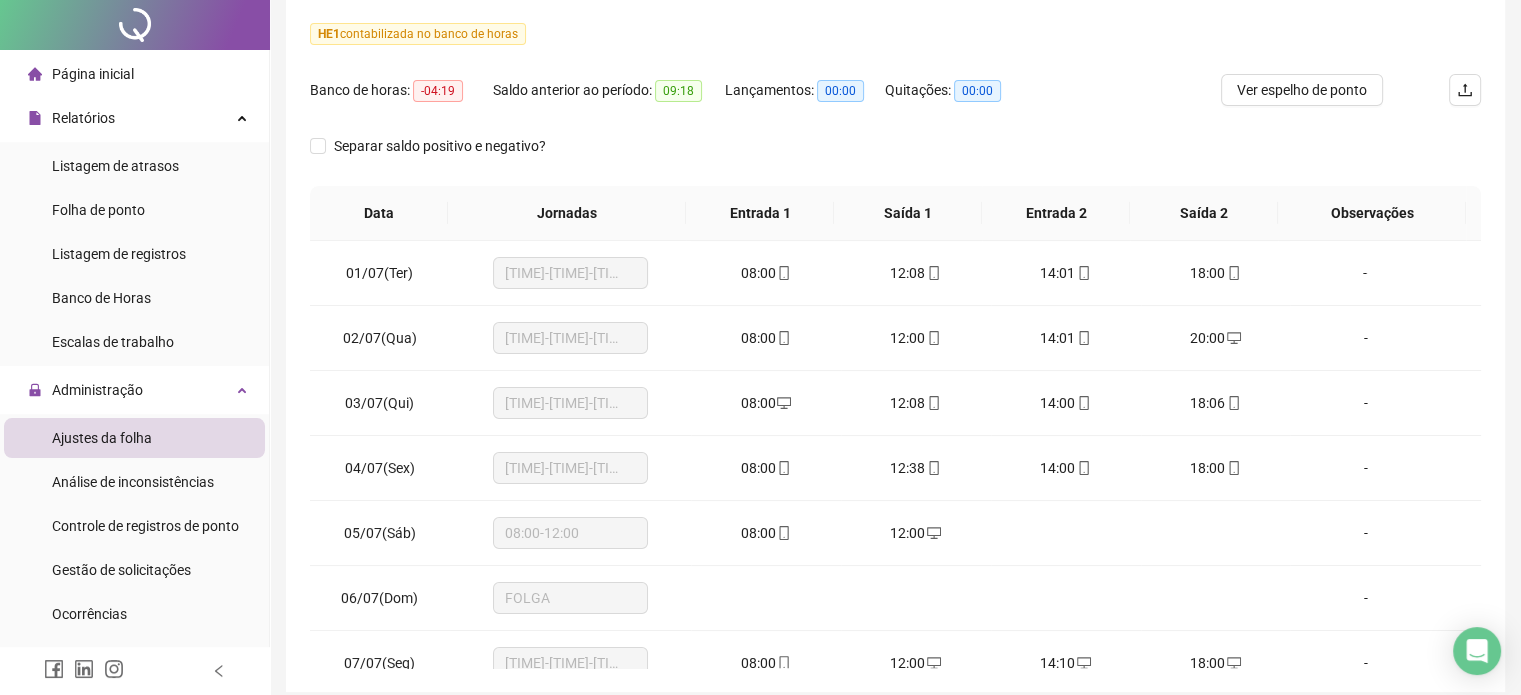 scroll, scrollTop: 382, scrollLeft: 0, axis: vertical 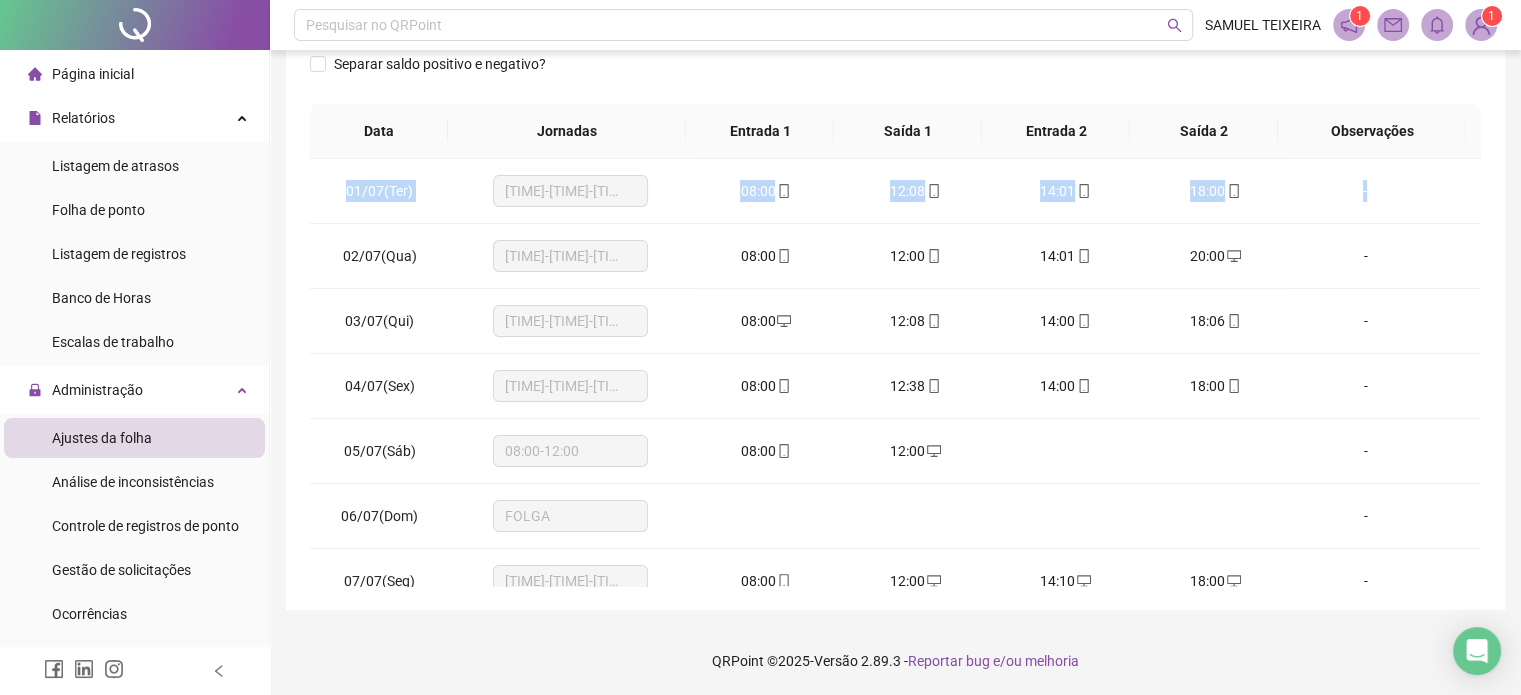 drag, startPoint x: 1464, startPoint y: 208, endPoint x: 1488, endPoint y: 510, distance: 302.95215 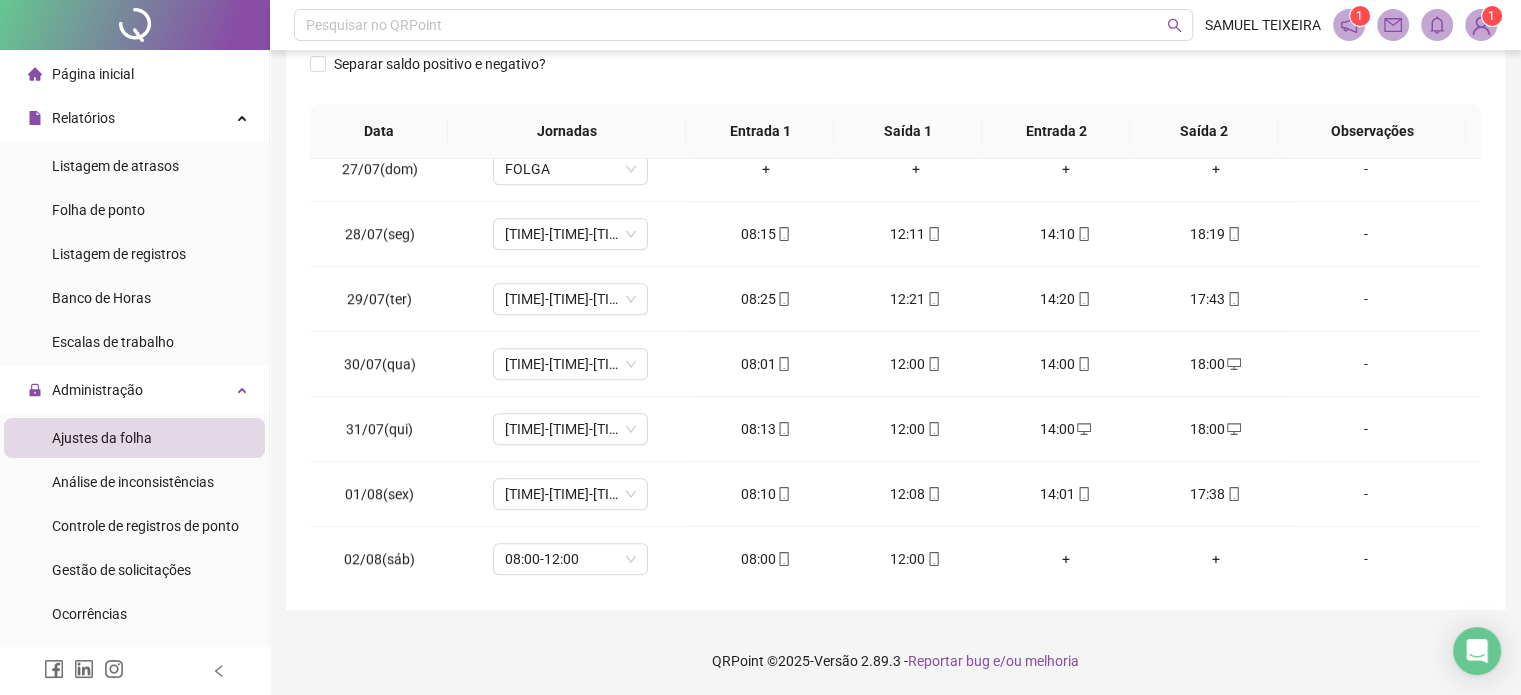 scroll, scrollTop: 1840, scrollLeft: 0, axis: vertical 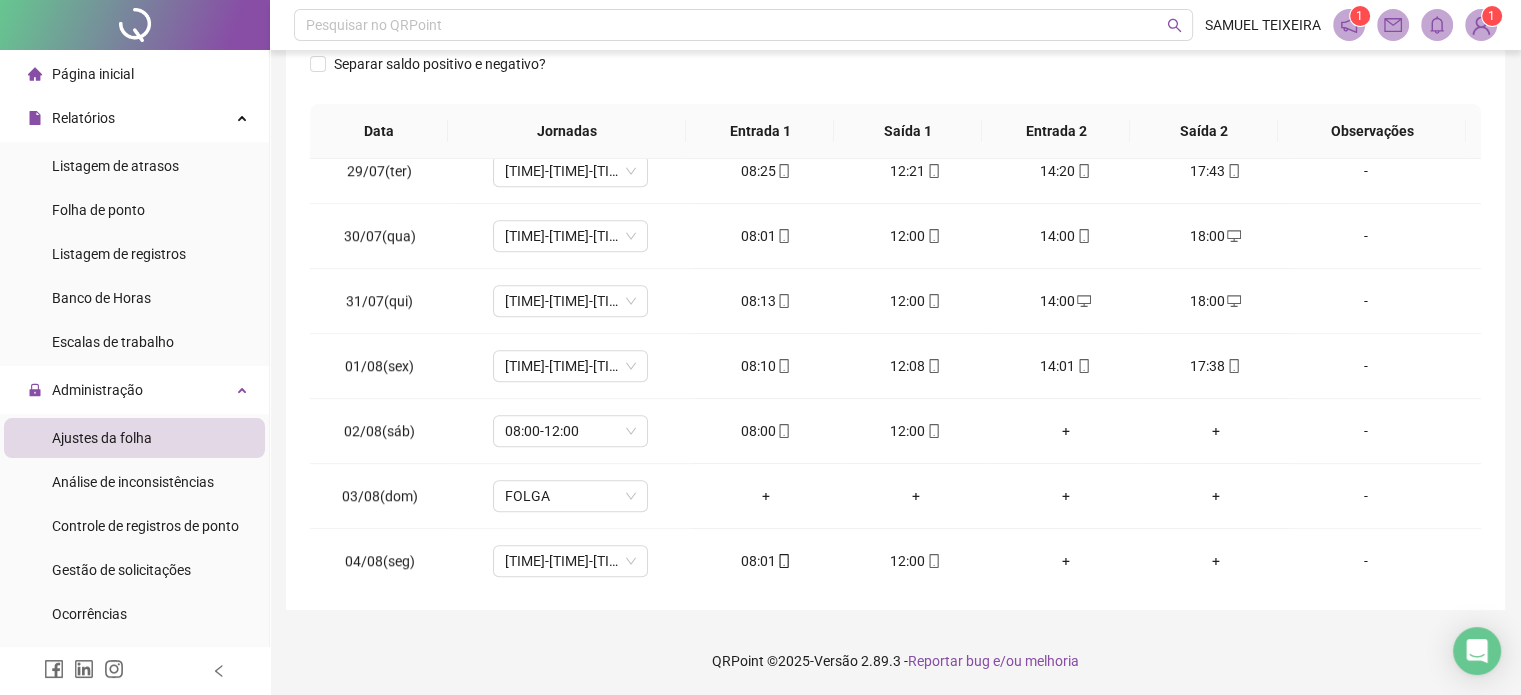 click on "QRPoint © 2025  -  Versão   2.89.3   -  Reportar bug e/ou melhoria" at bounding box center (895, 661) 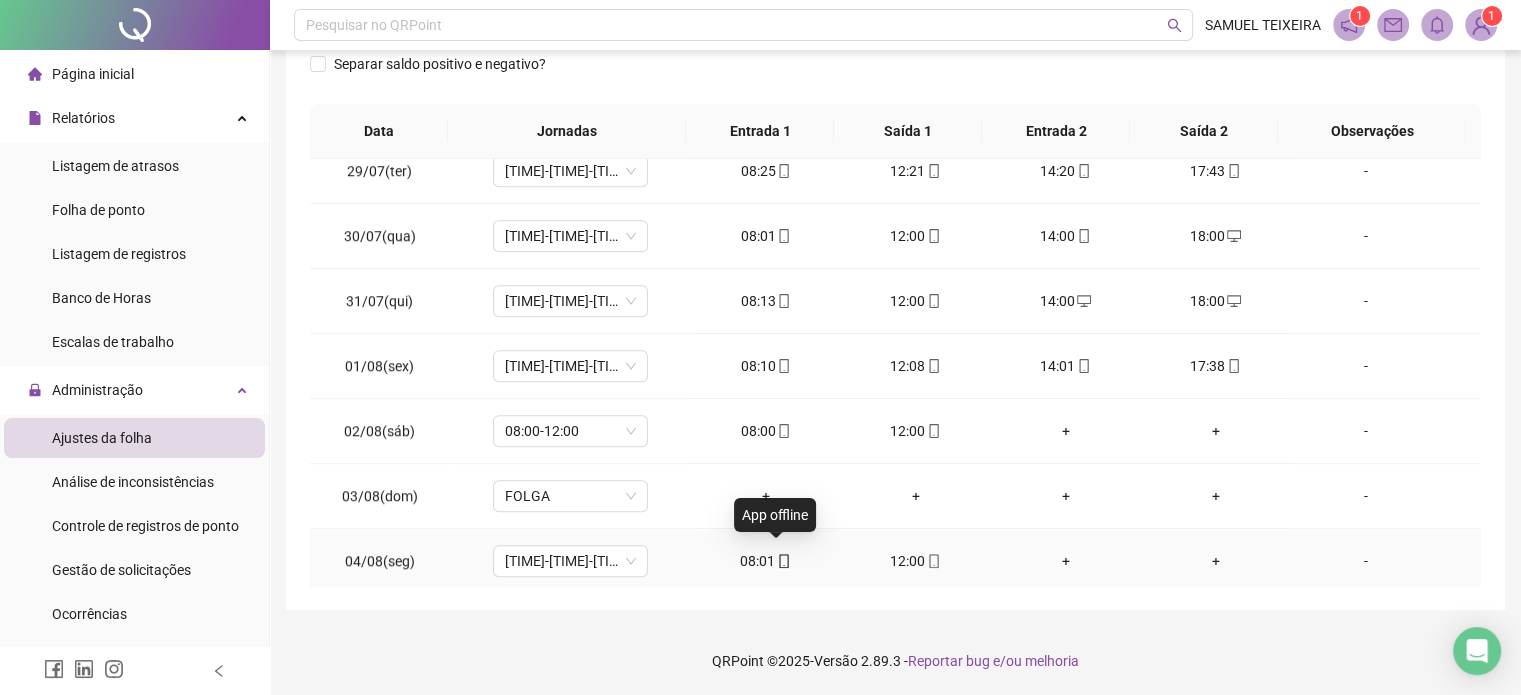 click at bounding box center [783, 561] 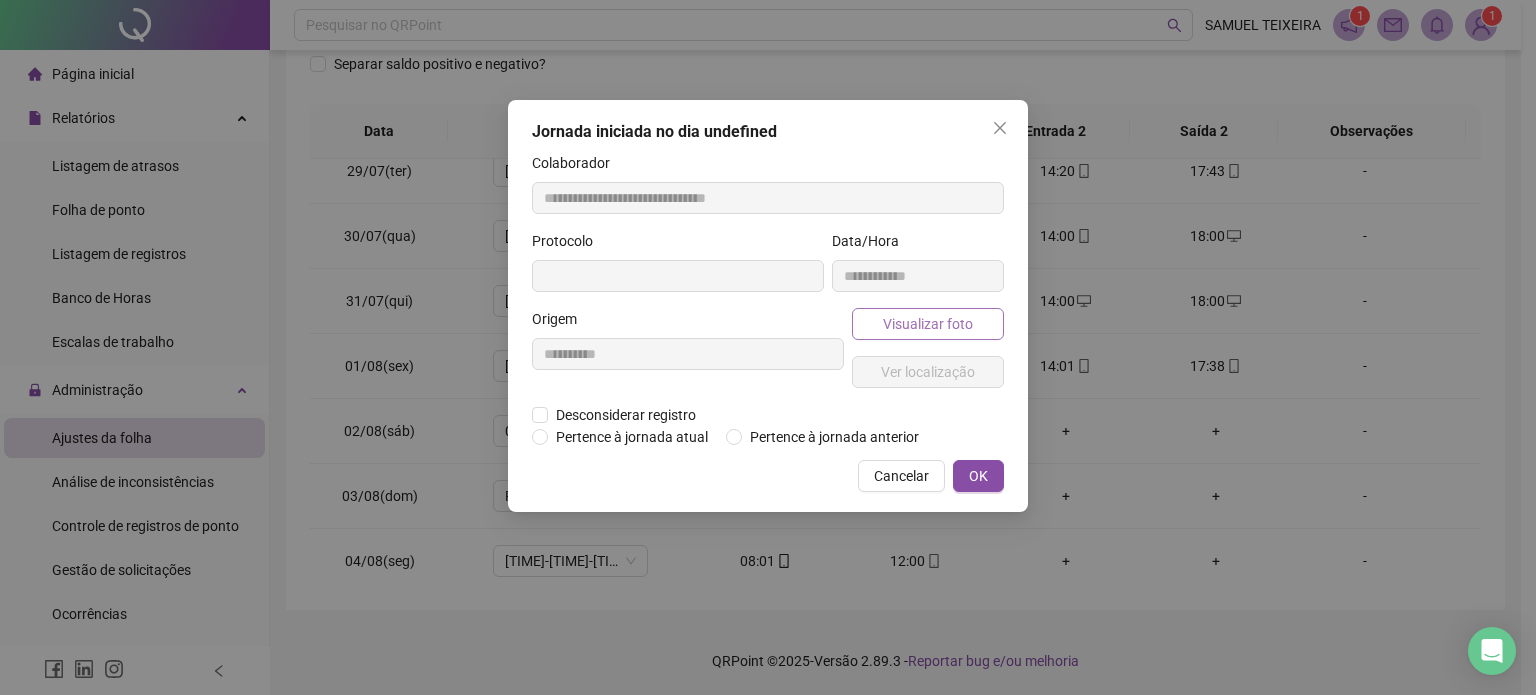 type on "**********" 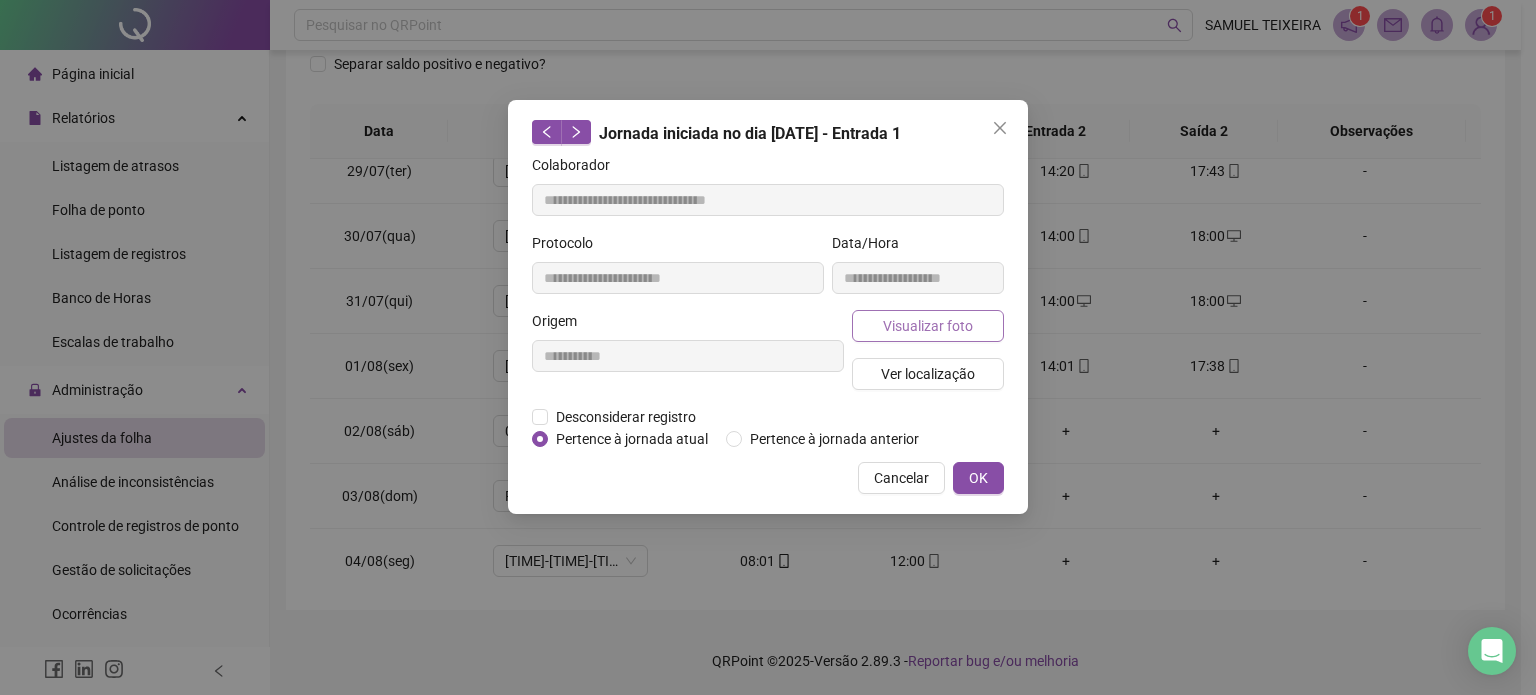 click on "Visualizar foto" at bounding box center (928, 326) 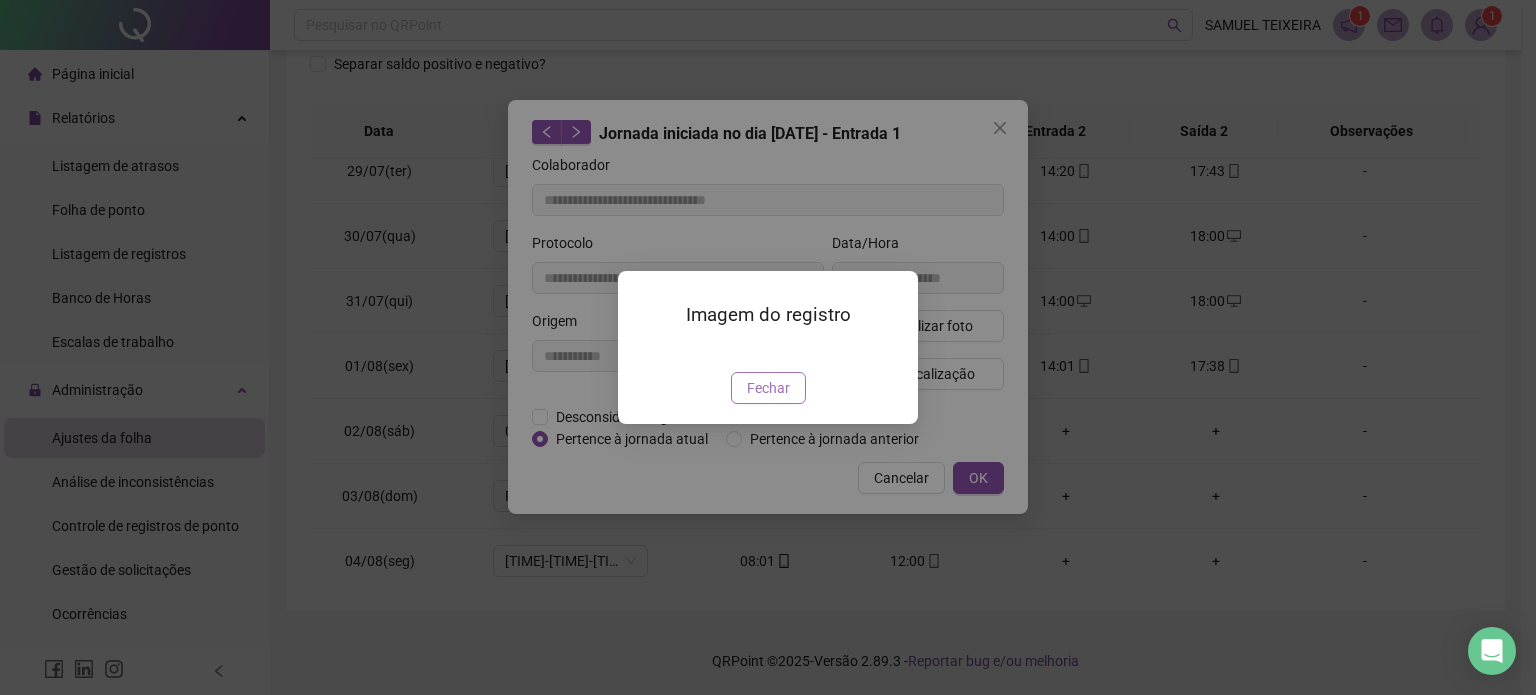 click on "Fechar" at bounding box center (768, 388) 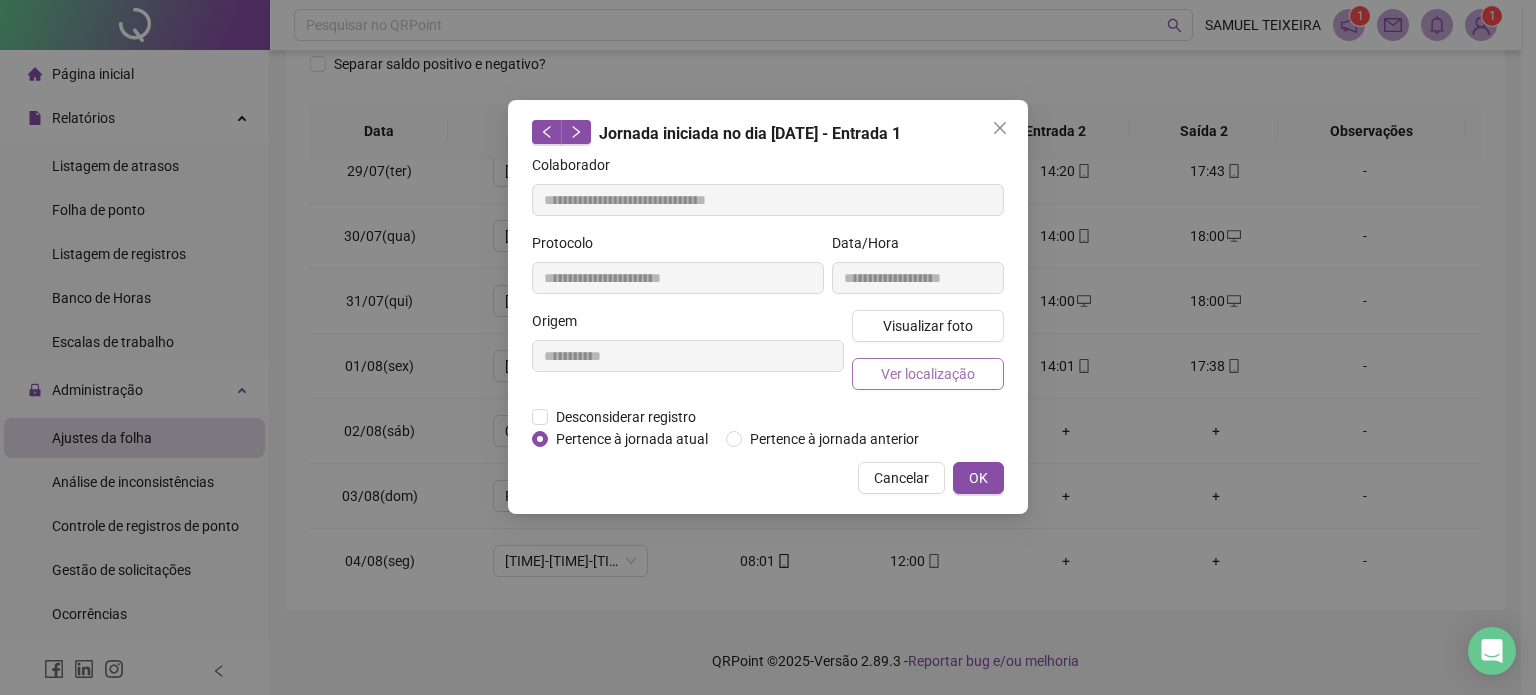click on "Ver localização" at bounding box center (928, 374) 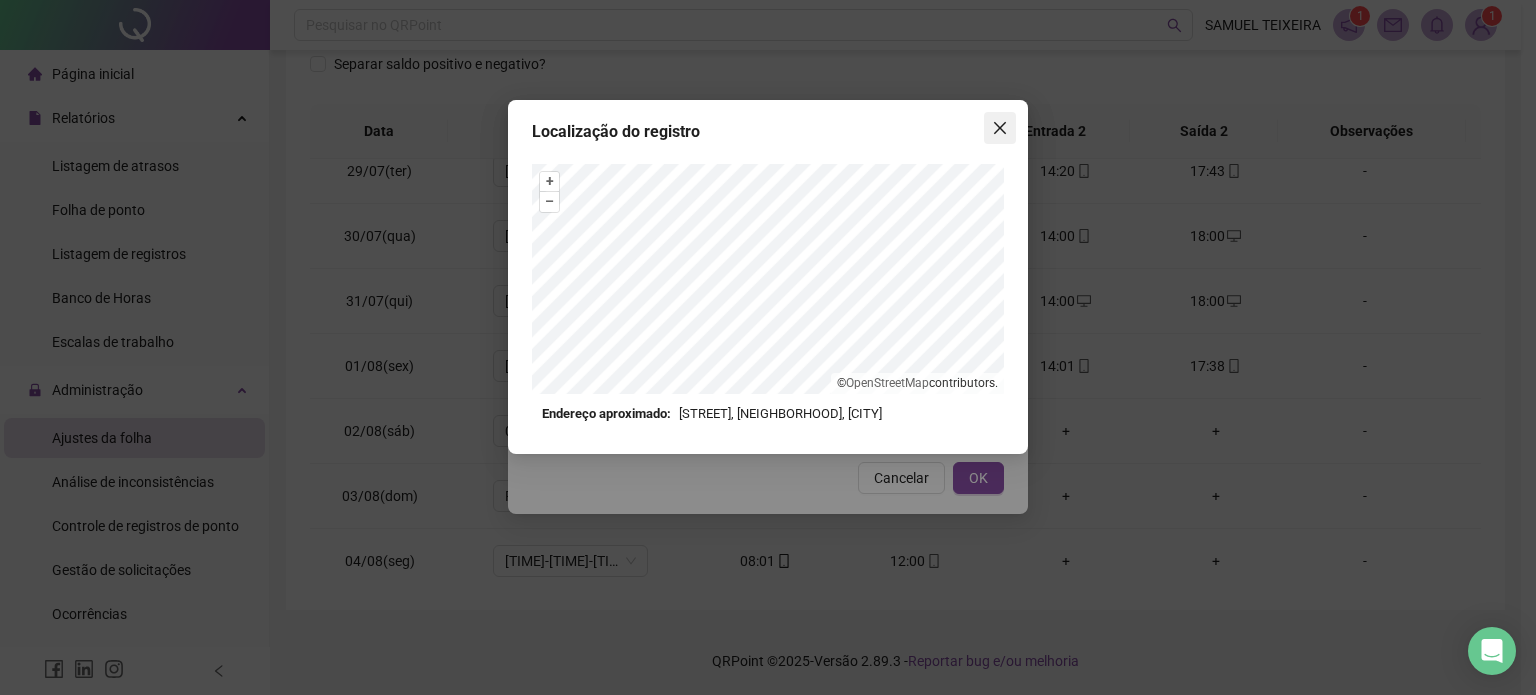 click 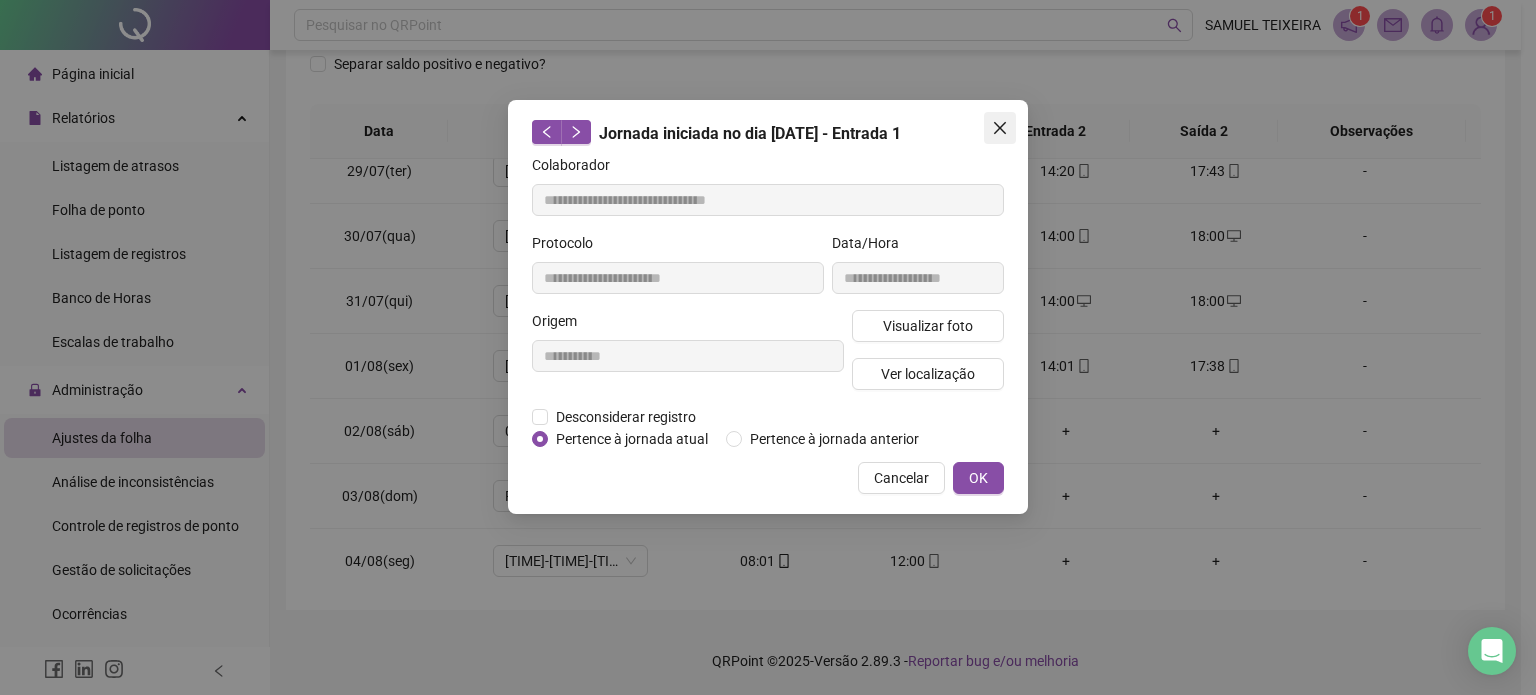 click 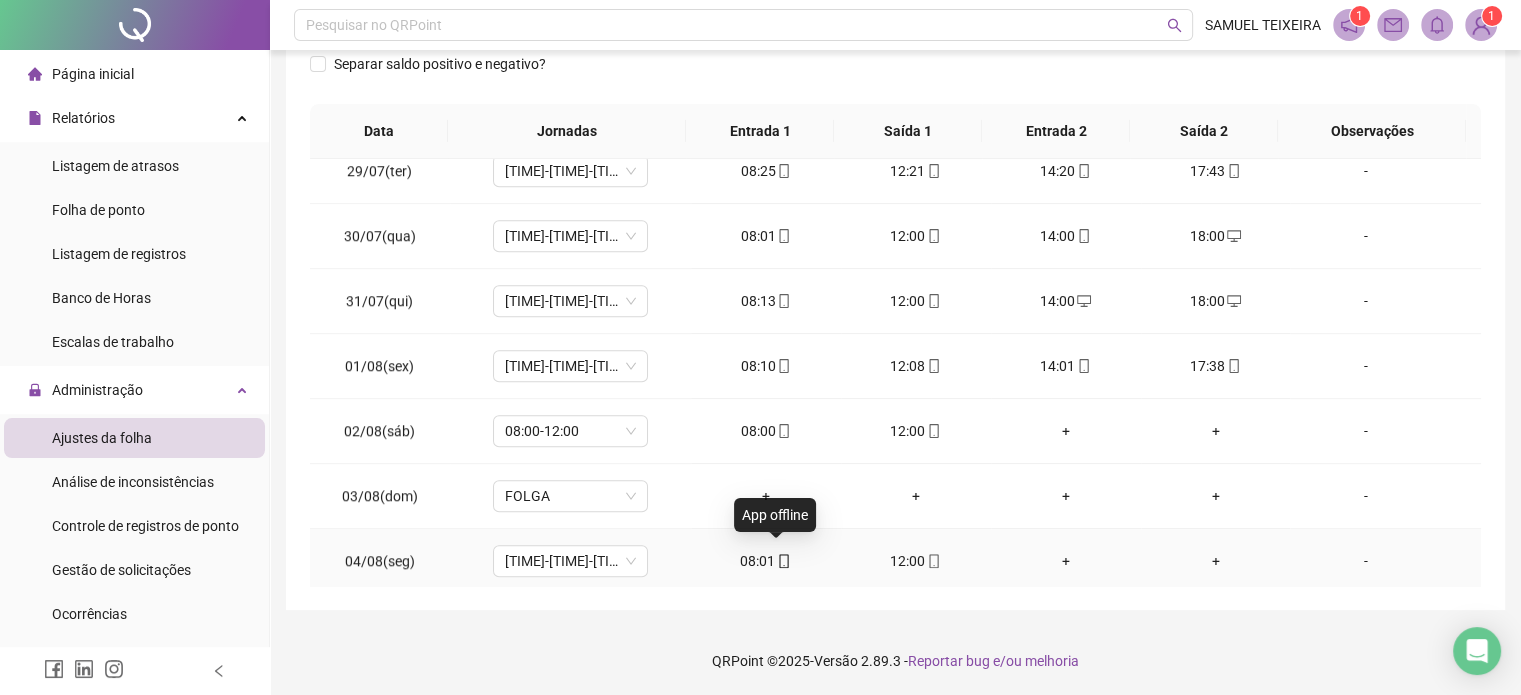 click 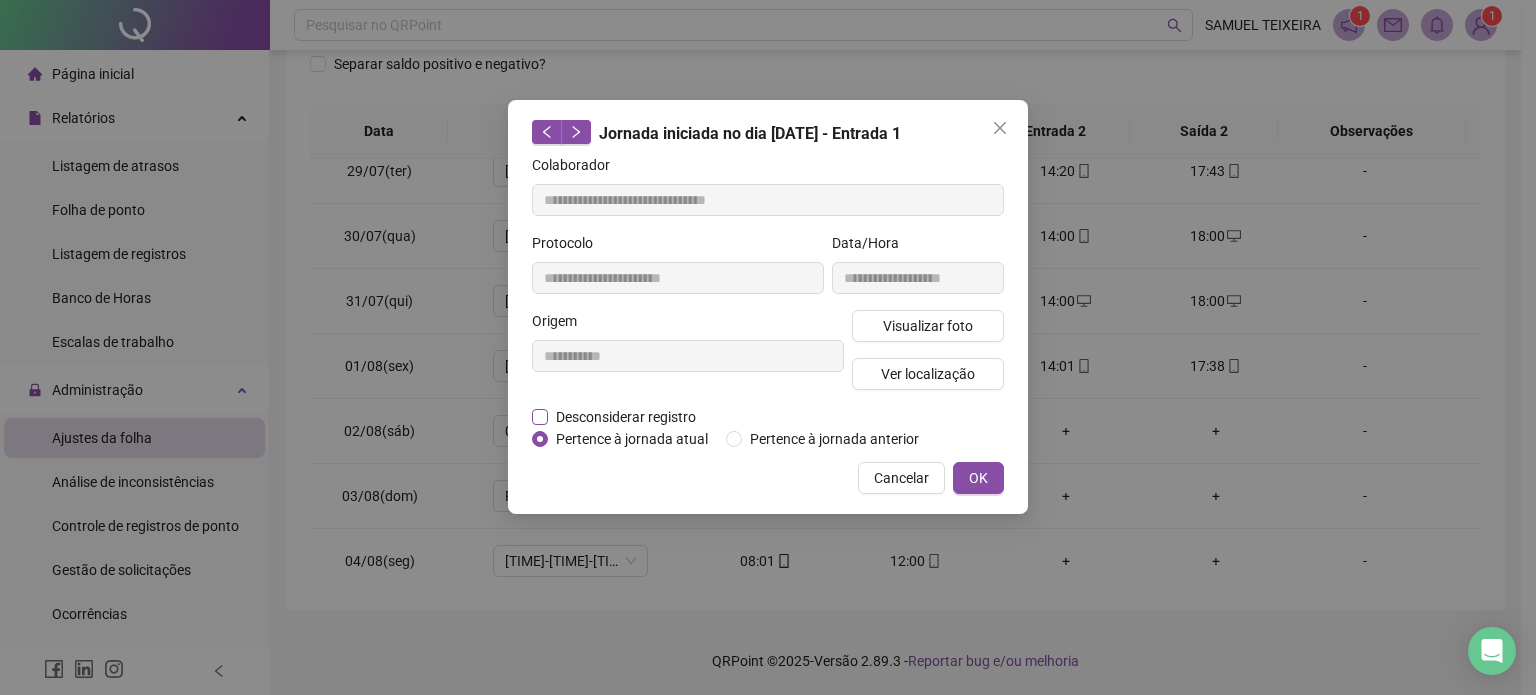 click on "Desconsiderar registro" at bounding box center (626, 417) 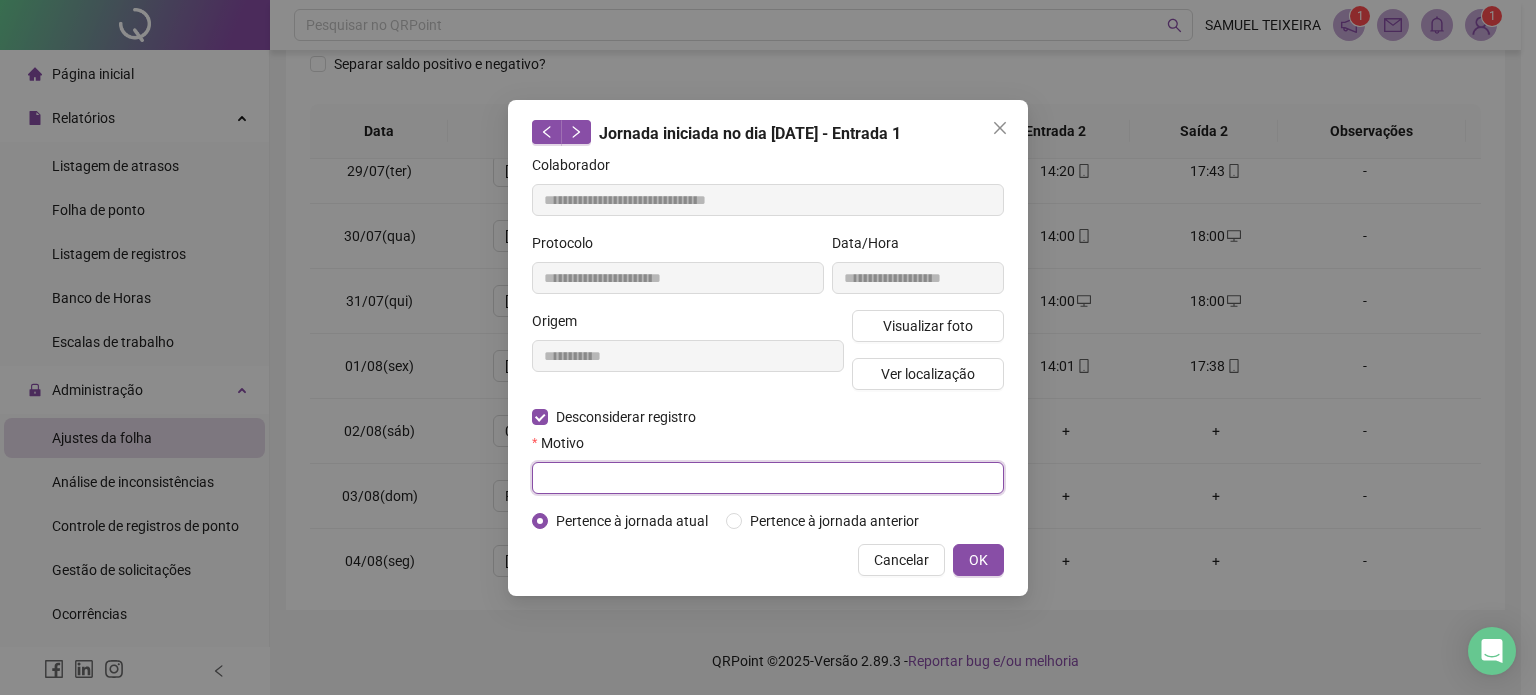 click at bounding box center [768, 478] 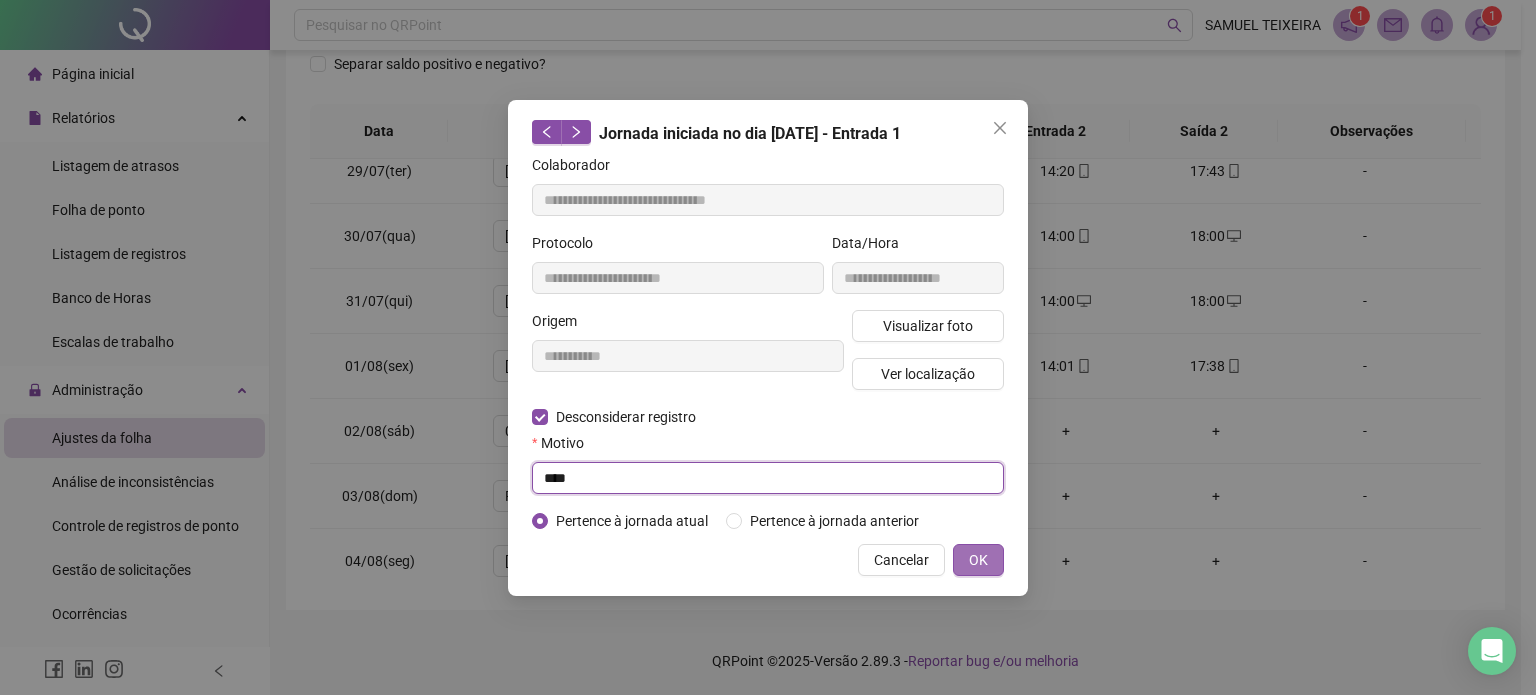 type on "****" 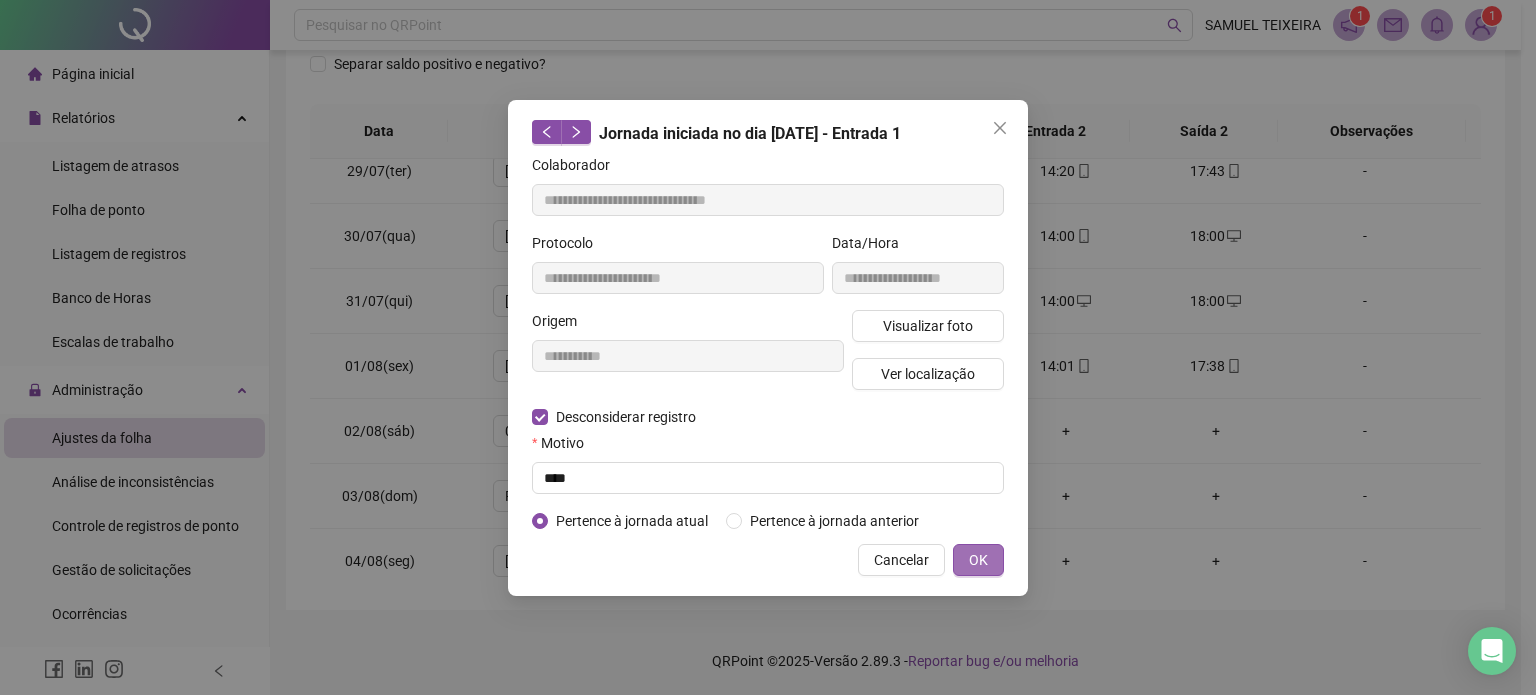 click on "OK" at bounding box center (978, 560) 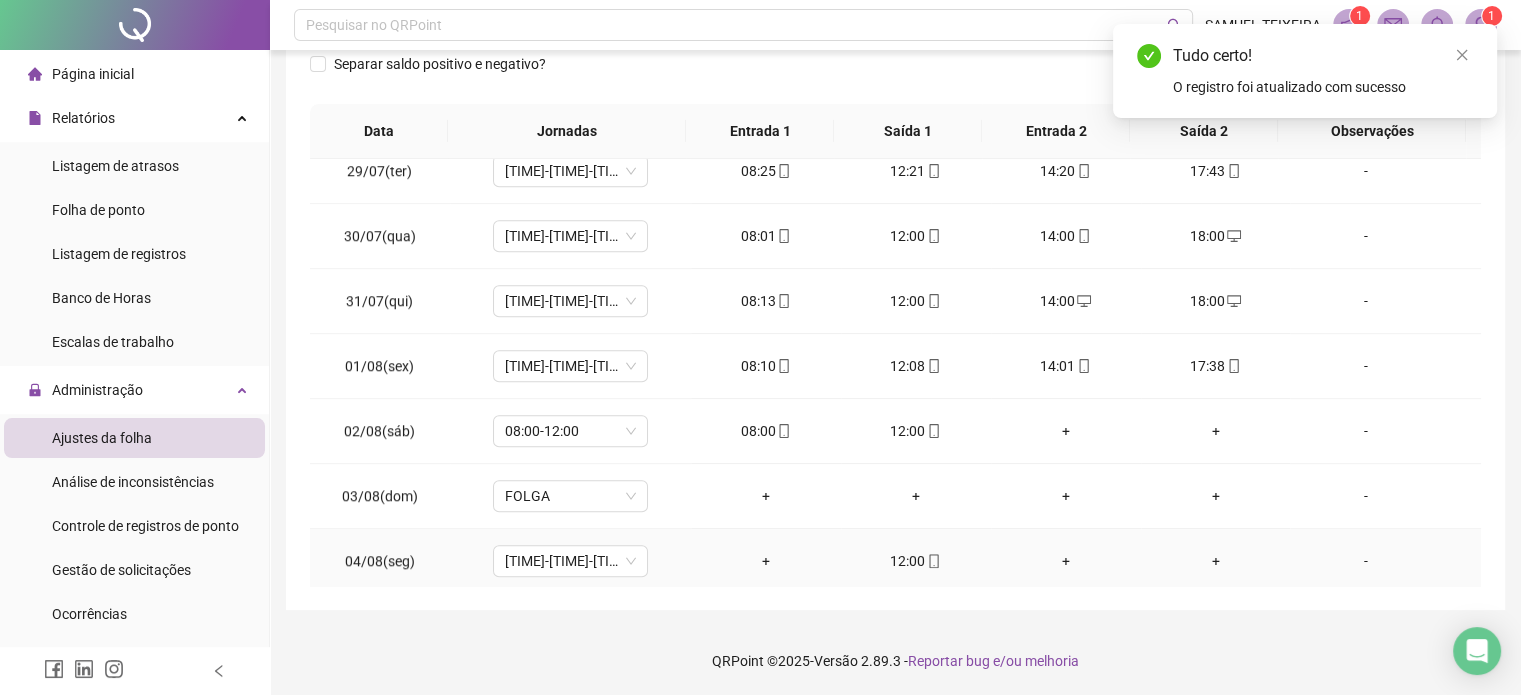 click on "+" at bounding box center (766, 561) 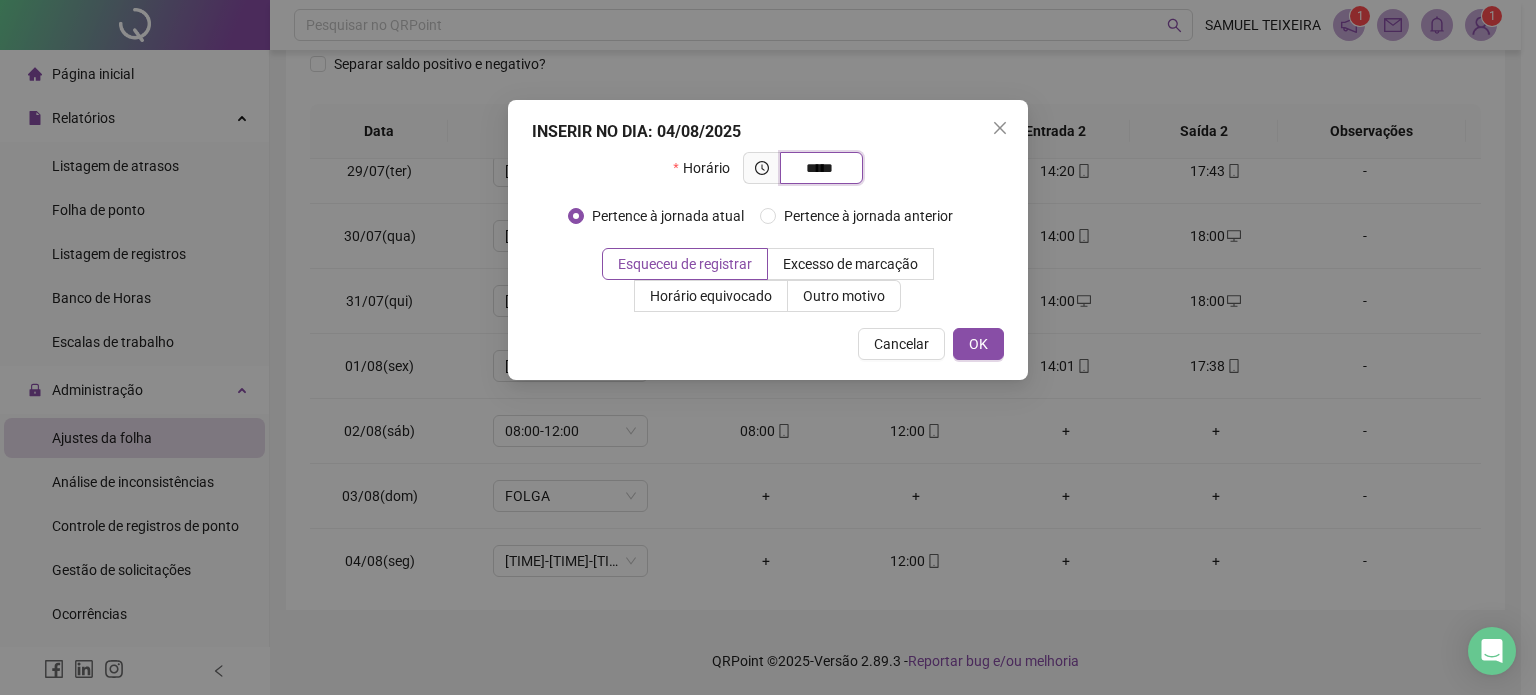 type on "*****" 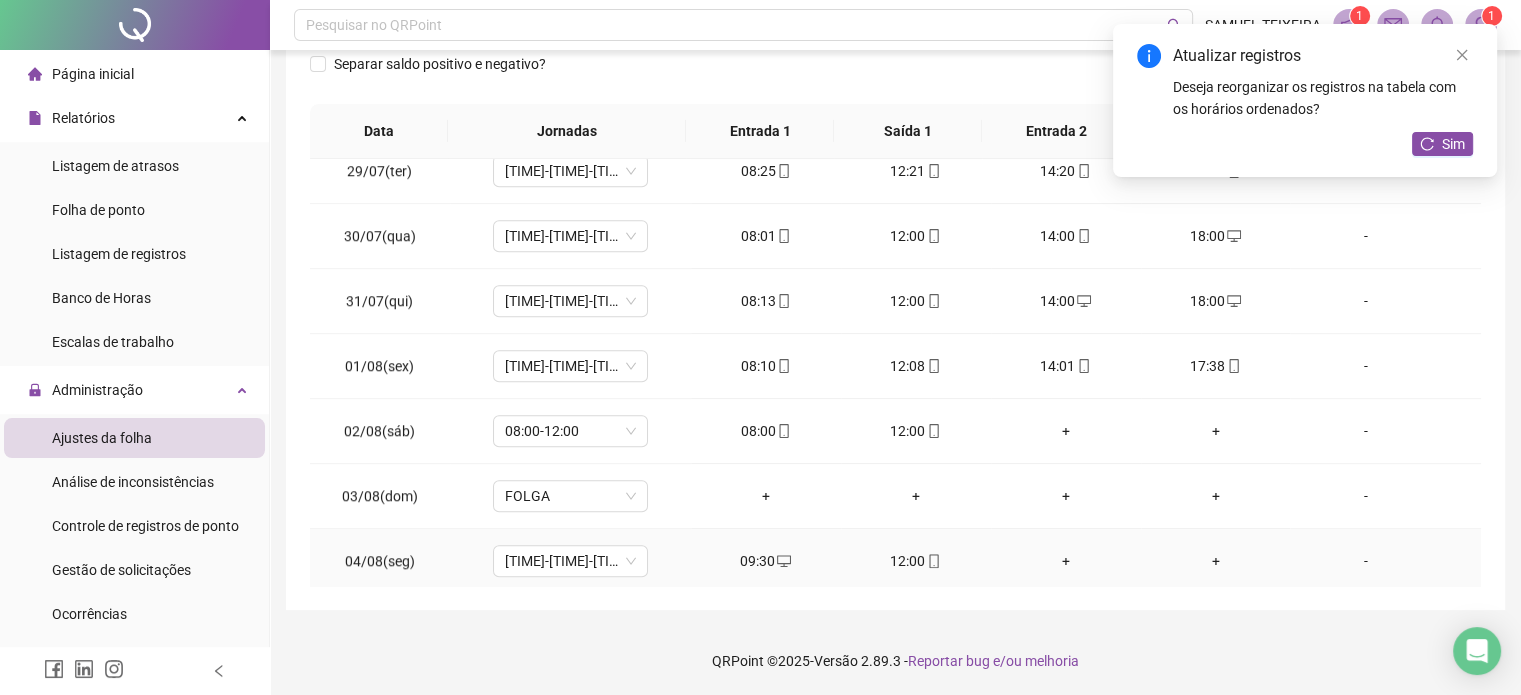 click on "+" at bounding box center (1066, 561) 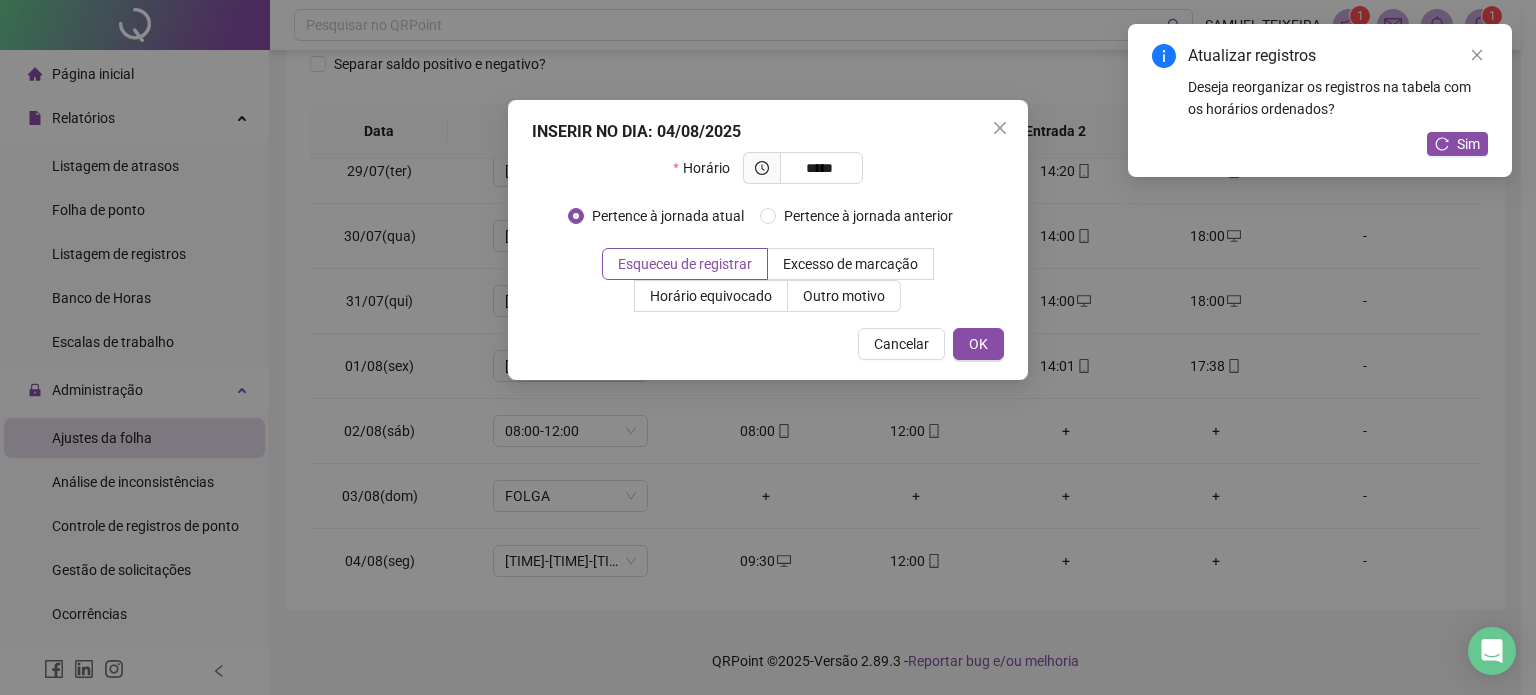 type on "*****" 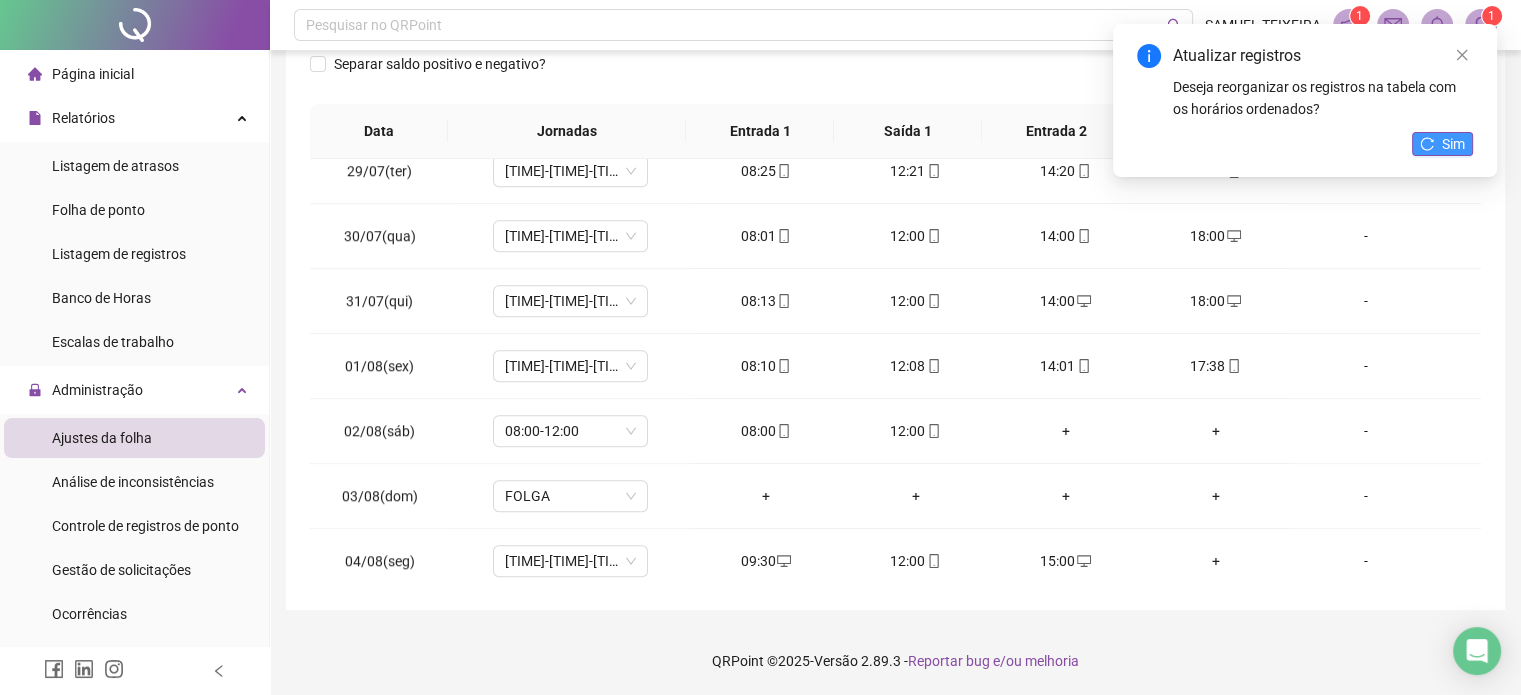 click on "Sim" at bounding box center (1453, 144) 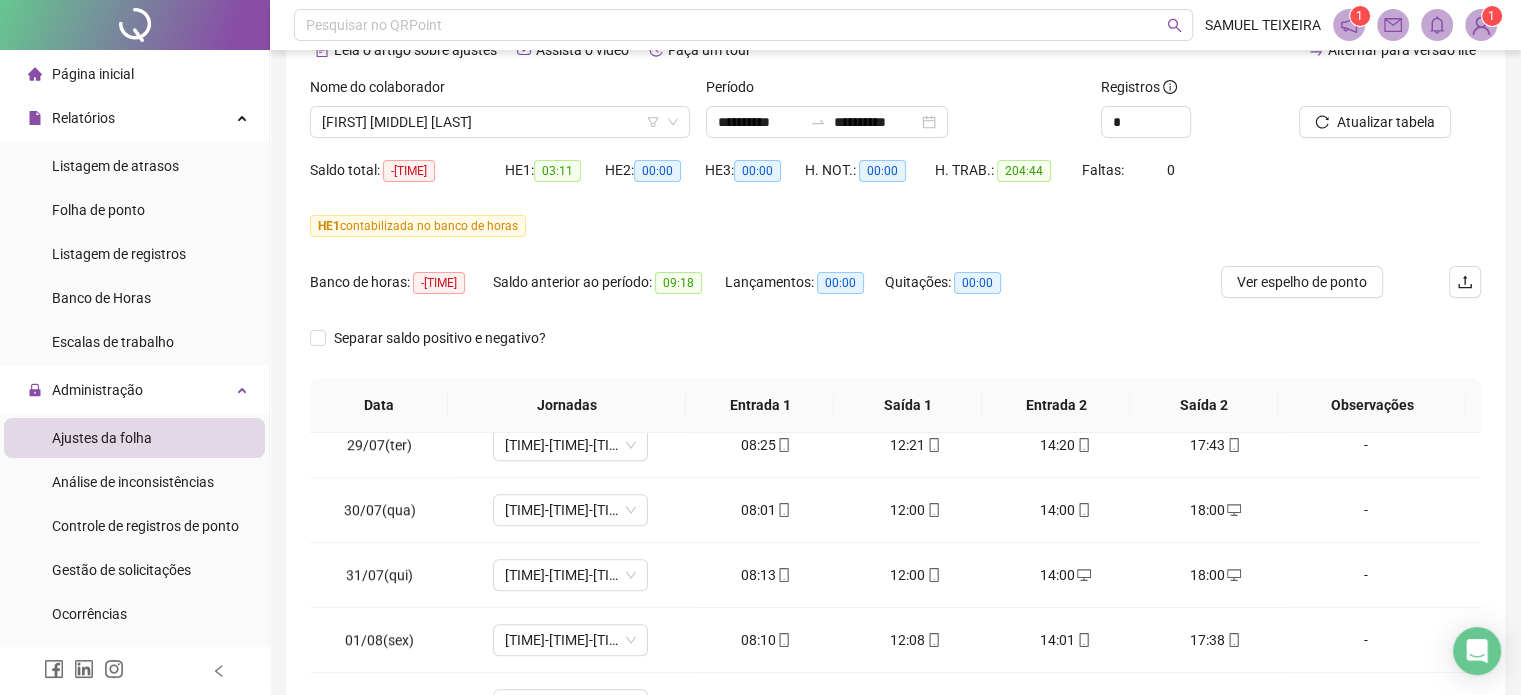 scroll, scrollTop: 40, scrollLeft: 0, axis: vertical 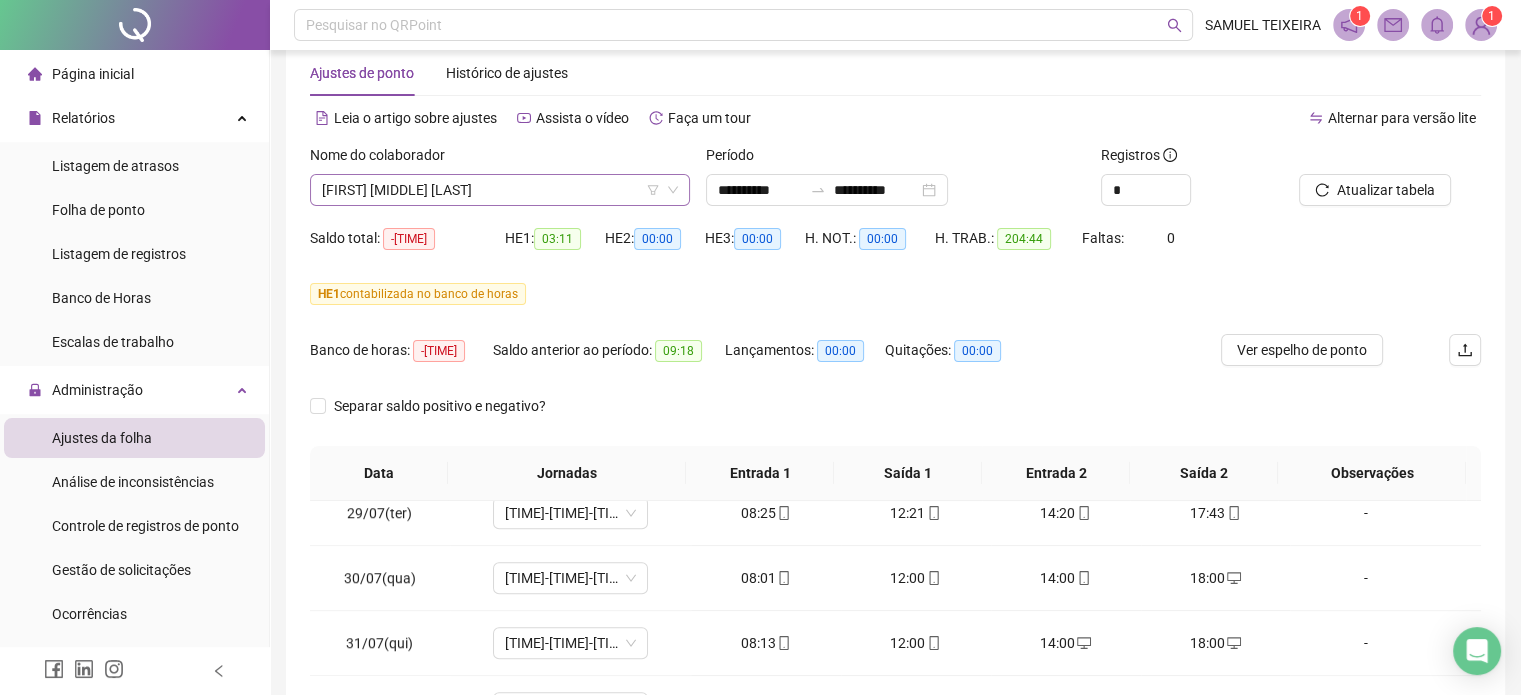 click on "[FIRST] [MIDDLE] [LAST]" at bounding box center (500, 190) 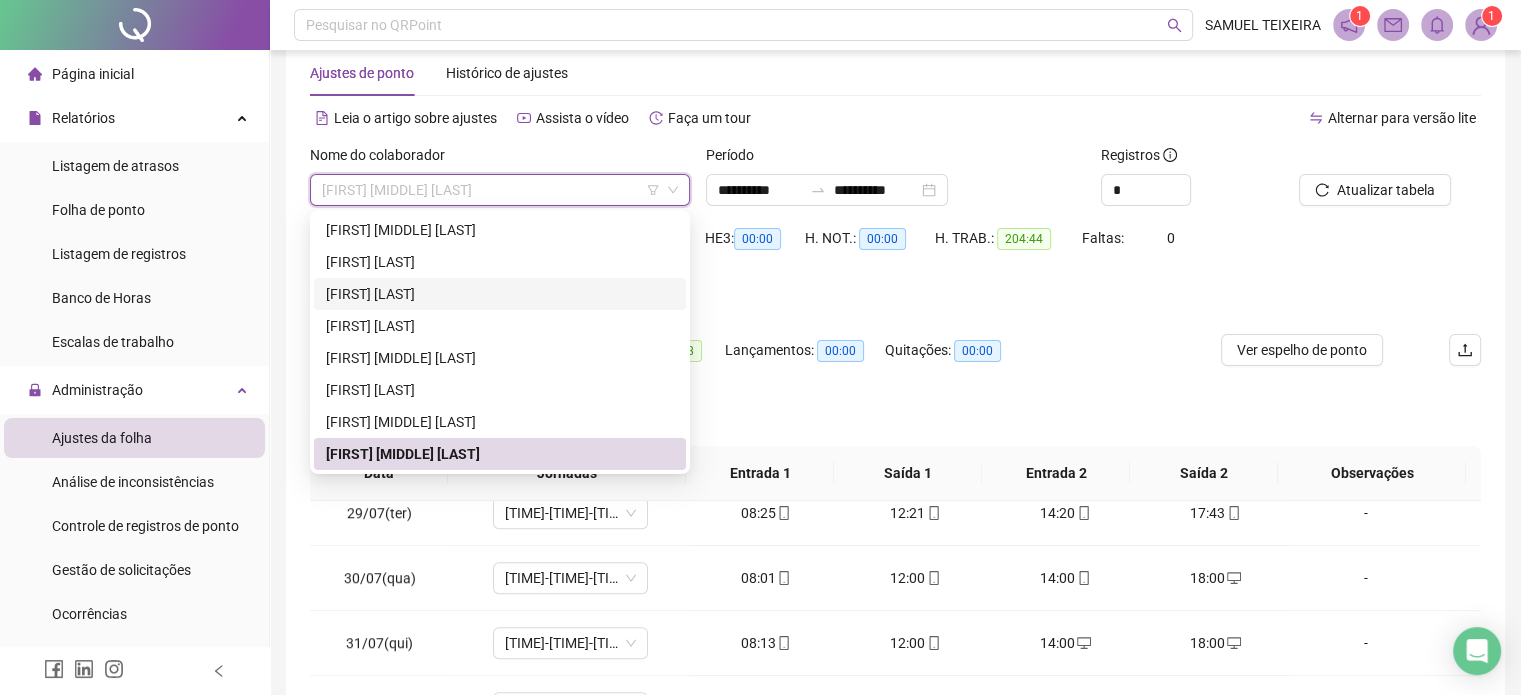 click on "[FIRST] [LAST]" at bounding box center [500, 294] 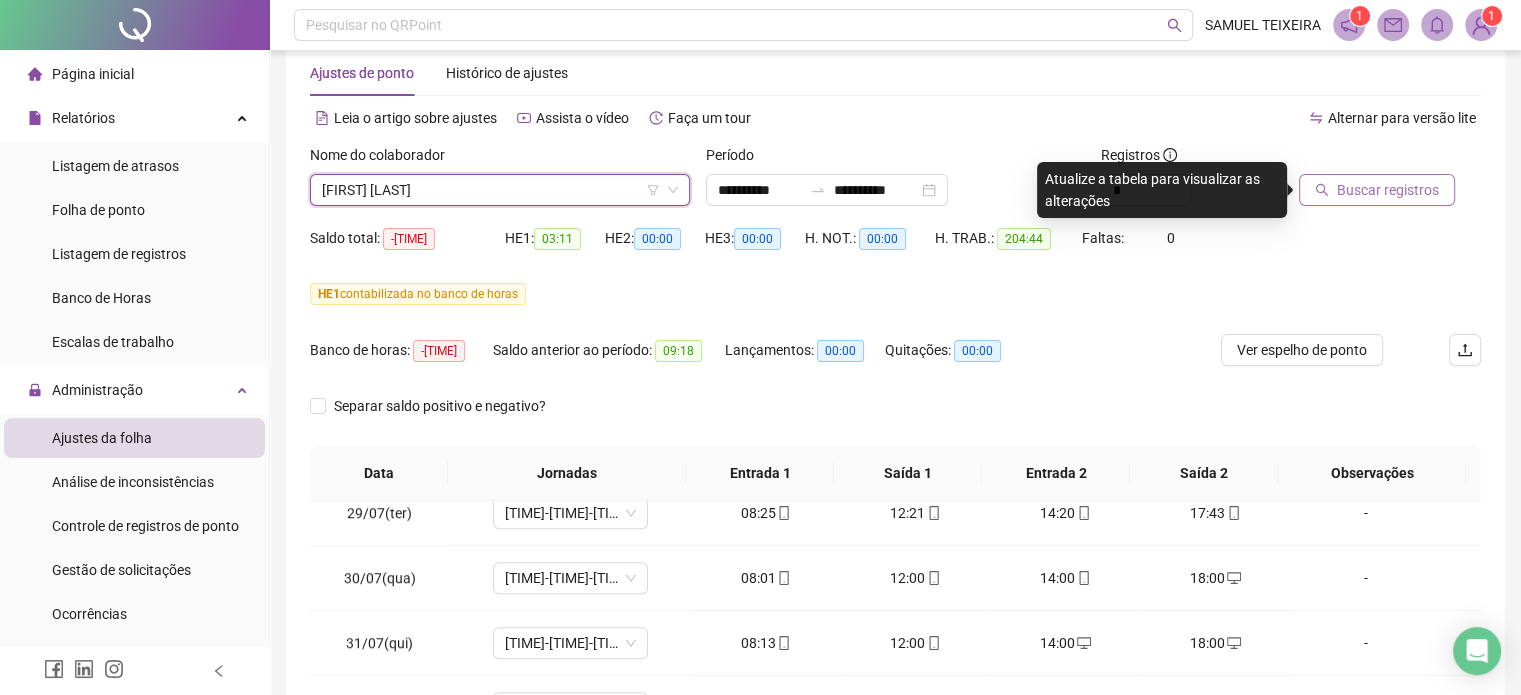 click on "Buscar registros" at bounding box center (1388, 190) 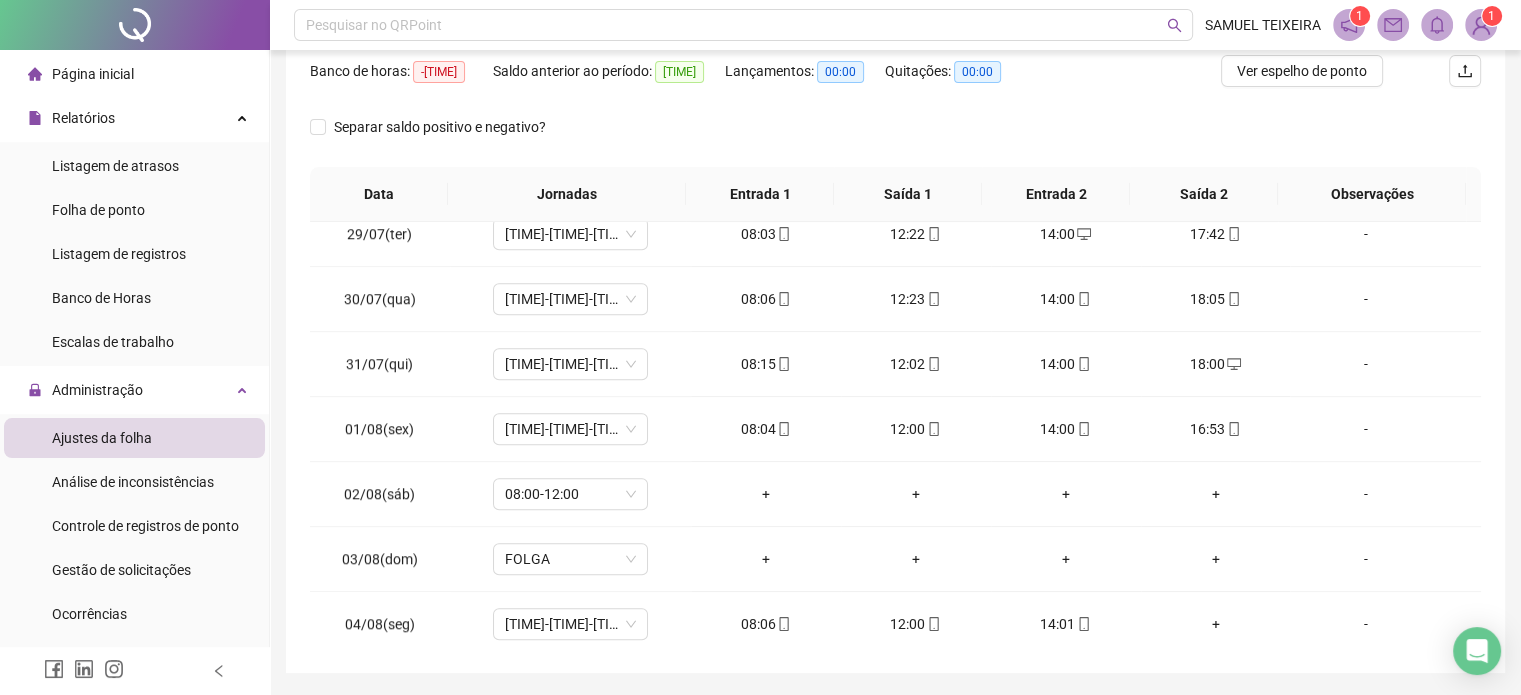 scroll, scrollTop: 382, scrollLeft: 0, axis: vertical 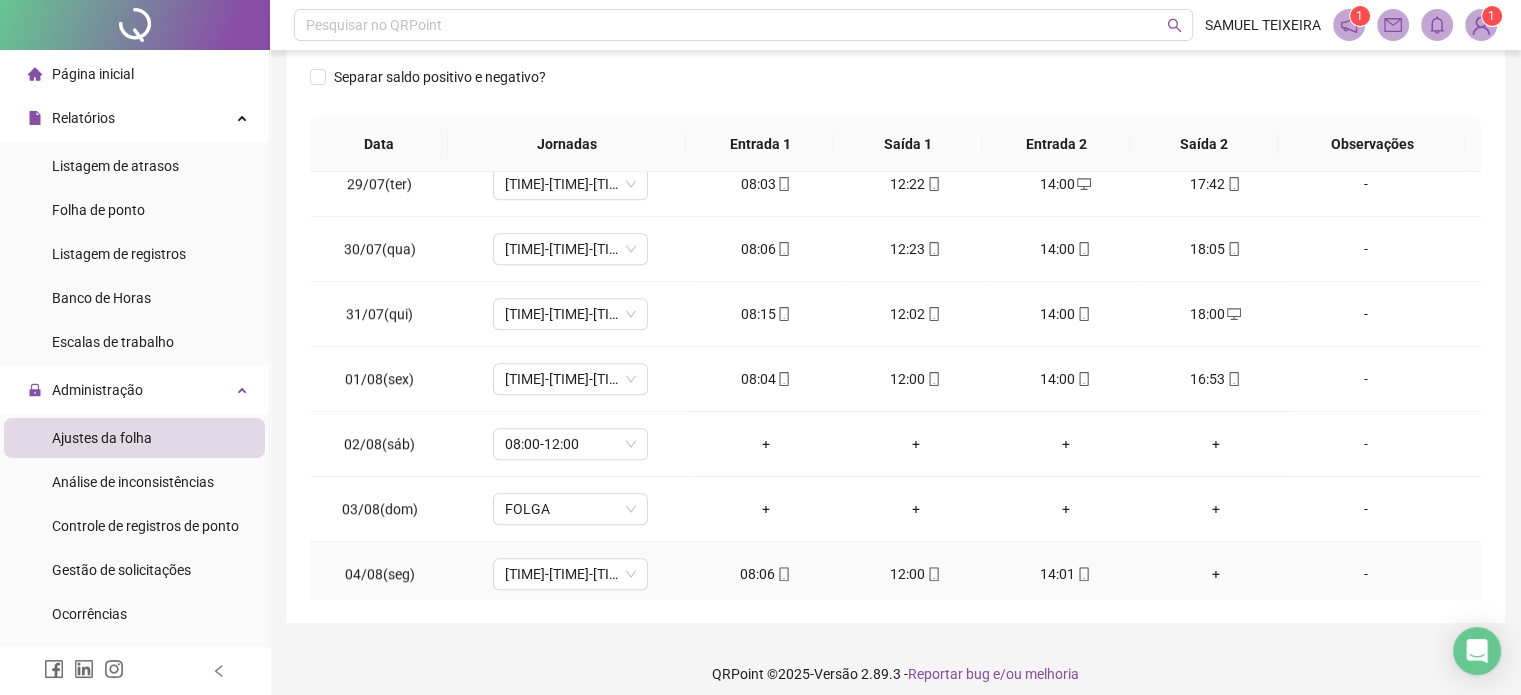 click on "14:01" at bounding box center [1066, 574] 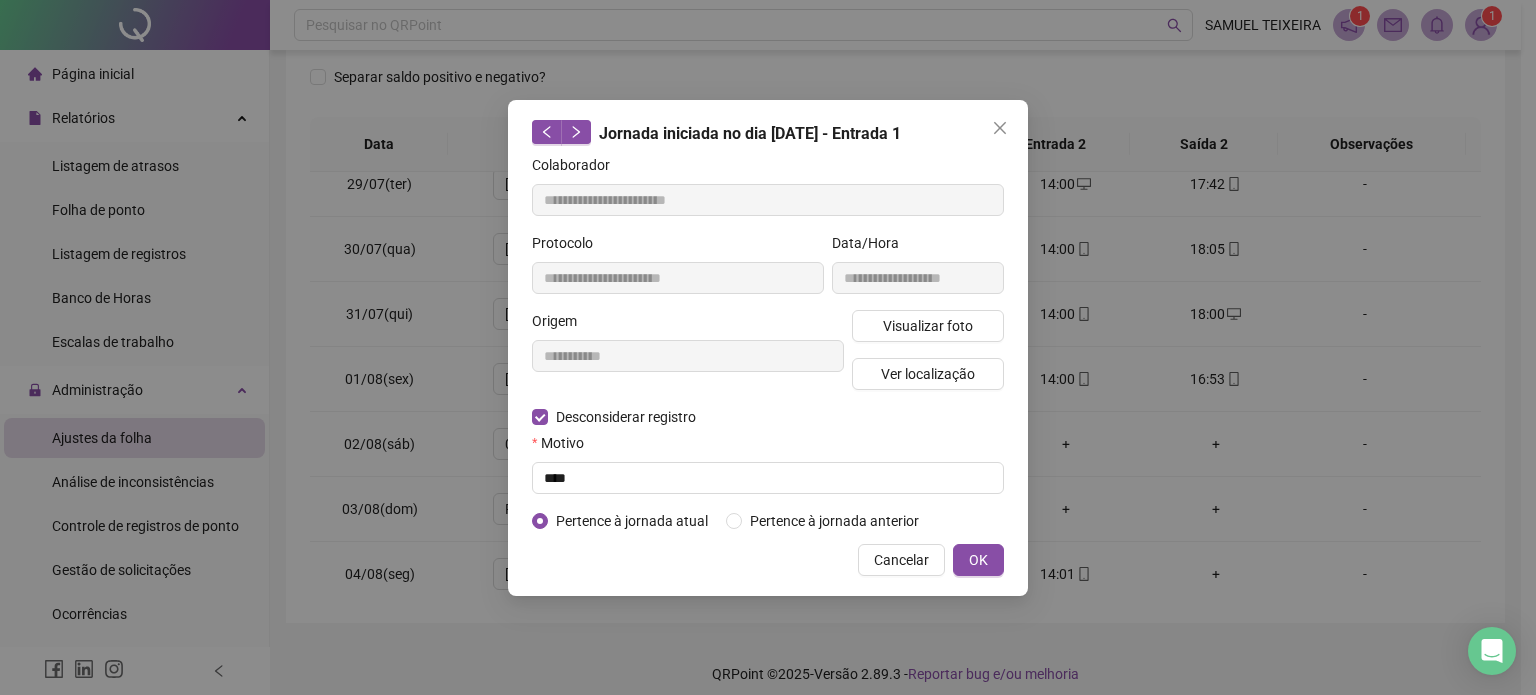 type on "**********" 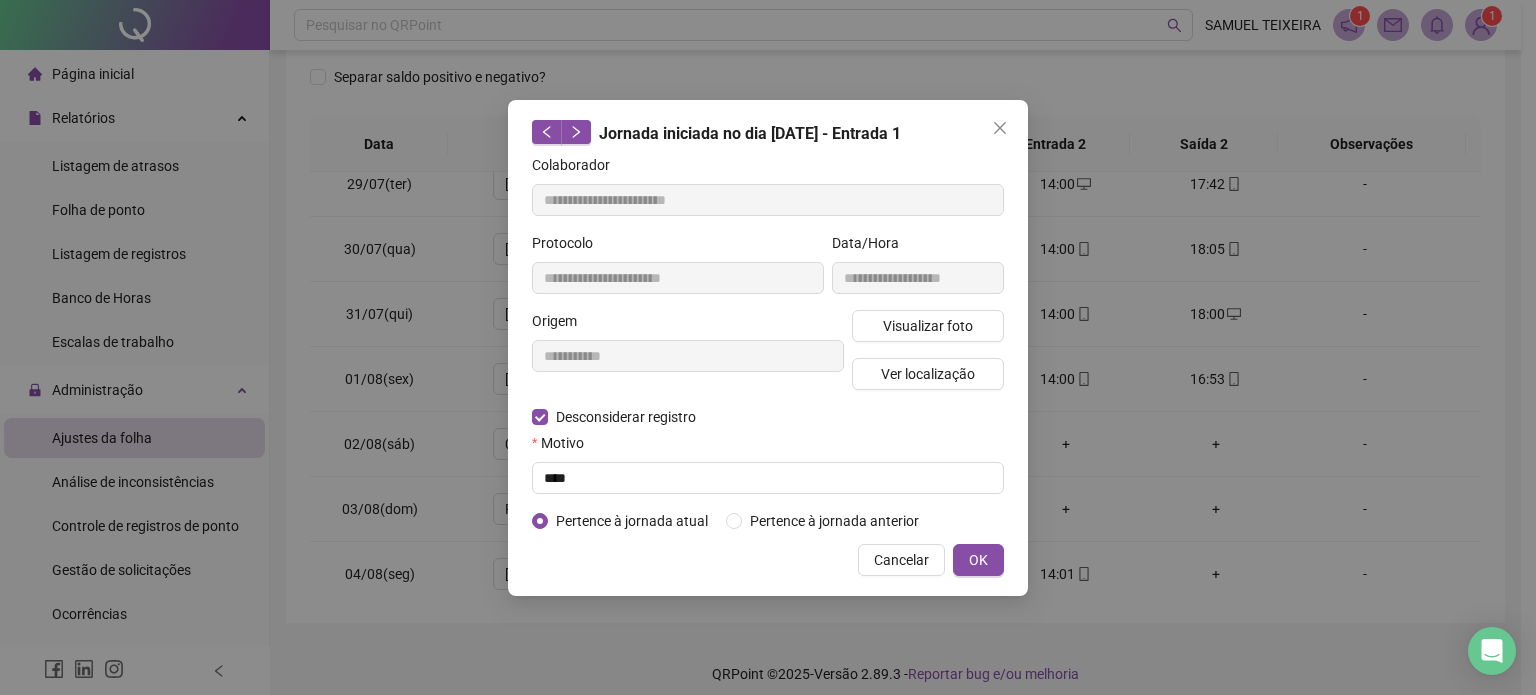 type on "**********" 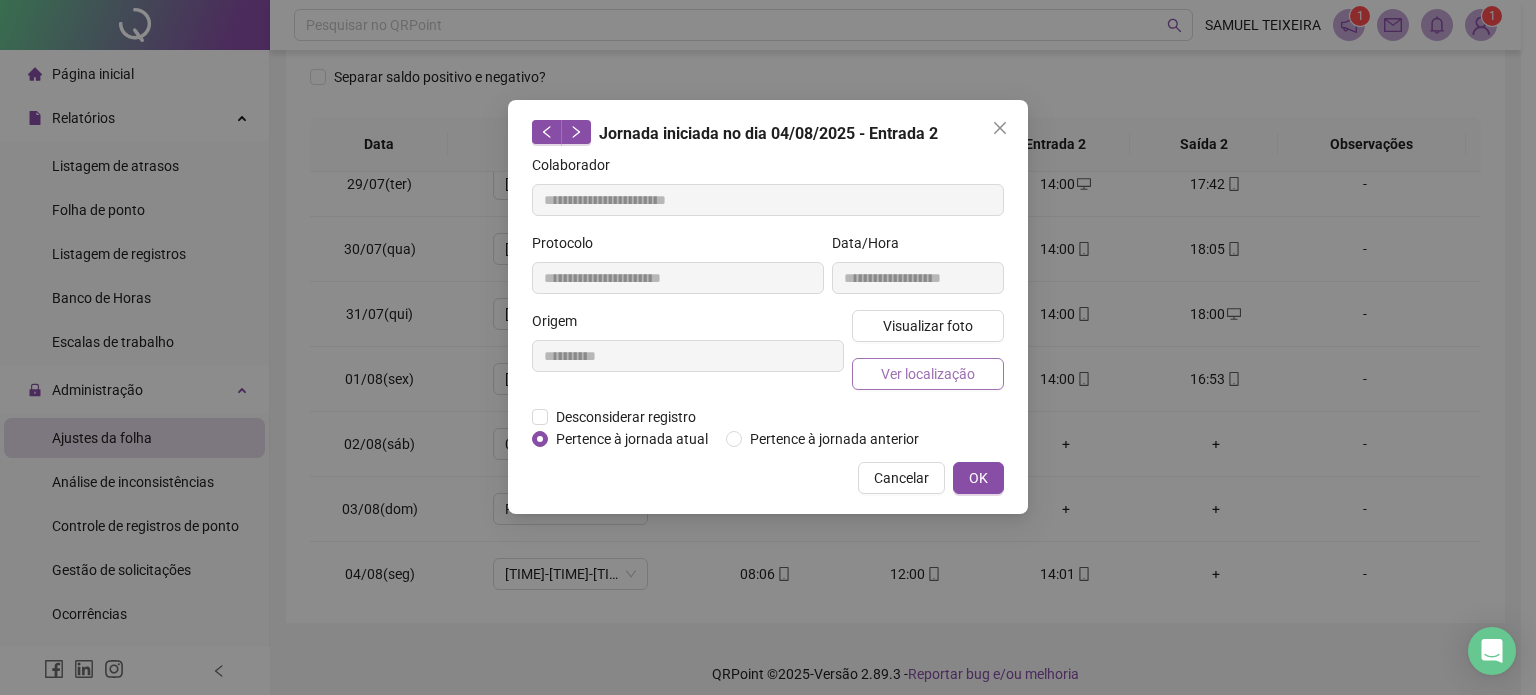 click on "Ver localização" at bounding box center (928, 374) 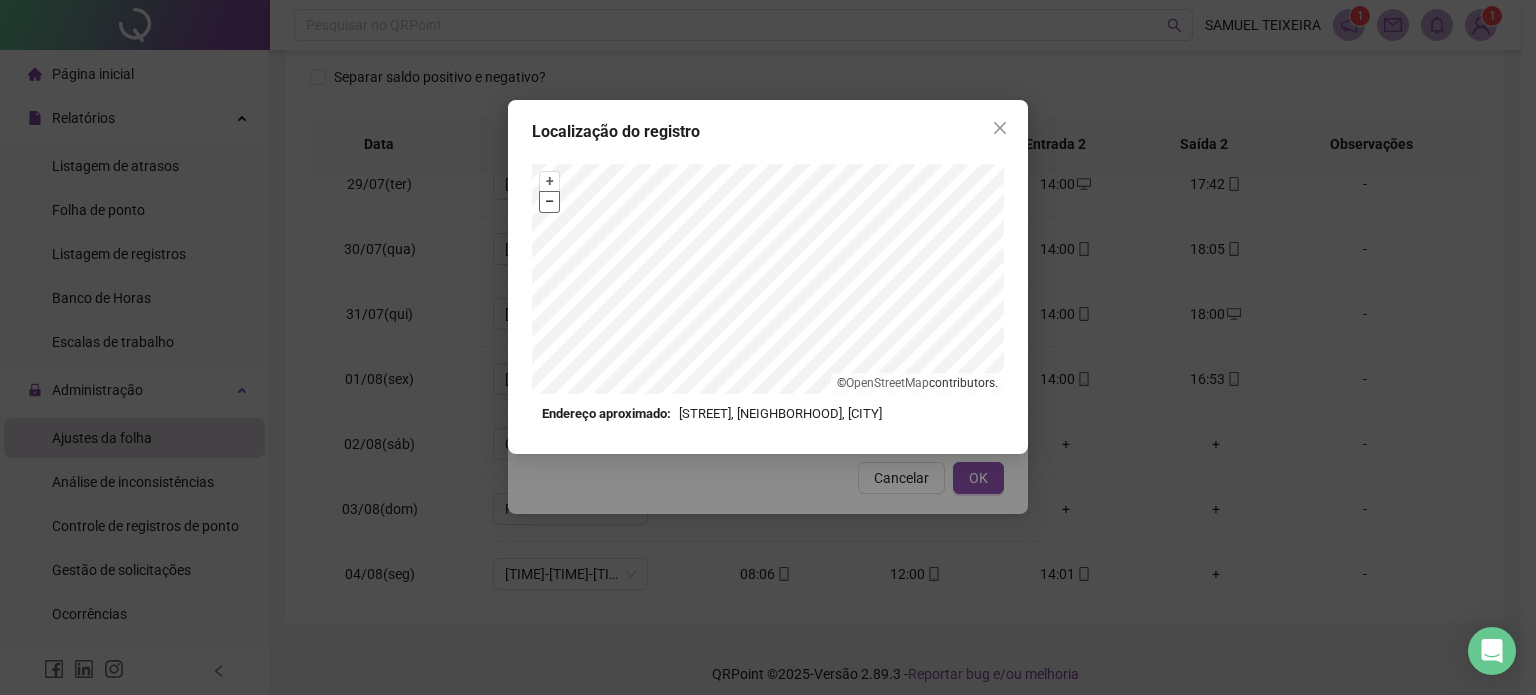 click on "–" at bounding box center [549, 201] 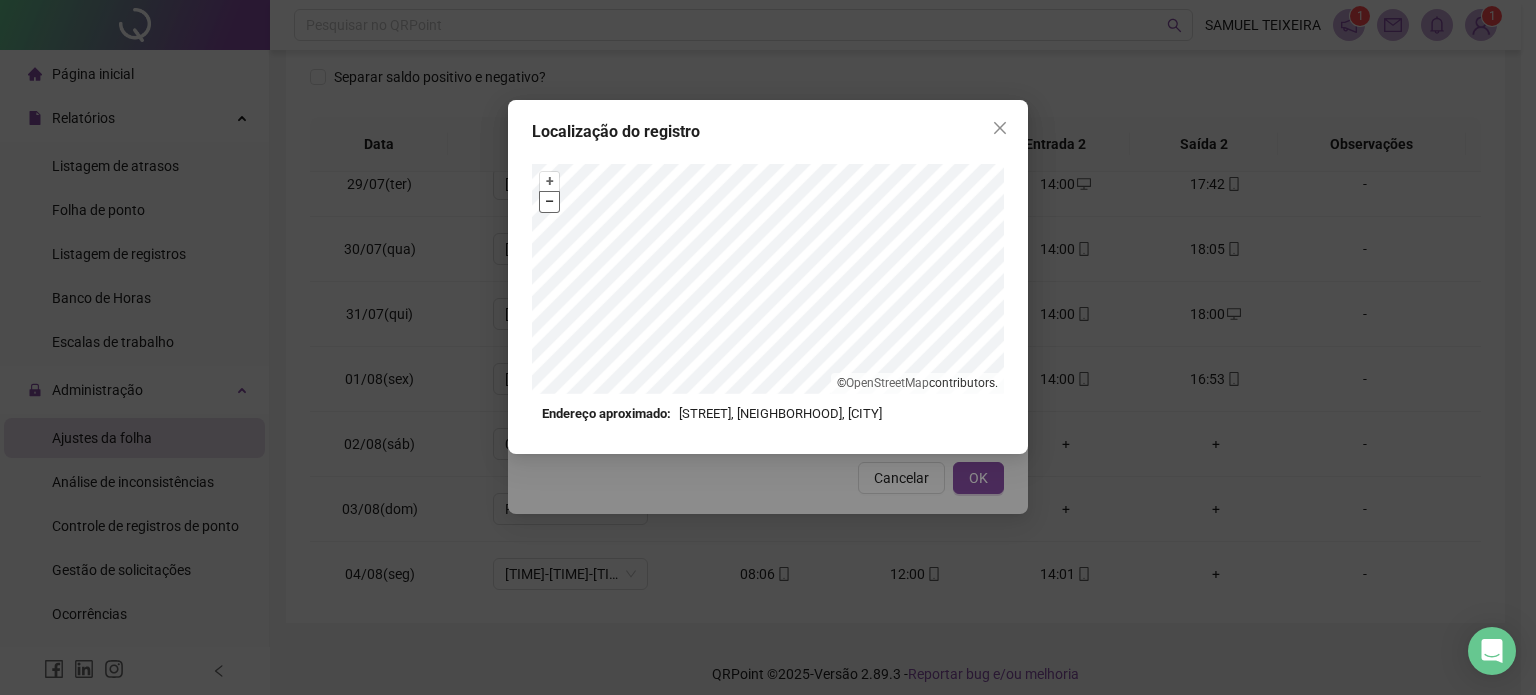 click on "–" at bounding box center (549, 201) 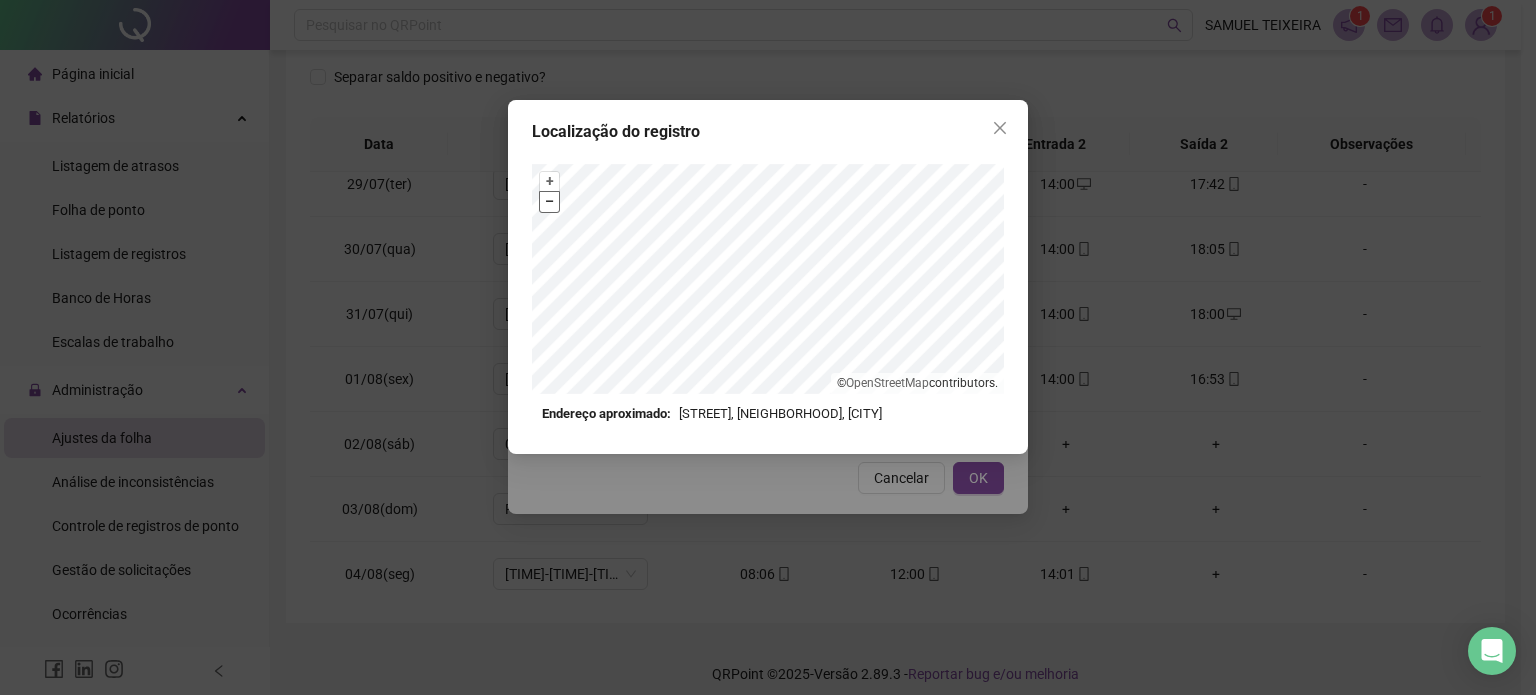 click on "–" at bounding box center [549, 201] 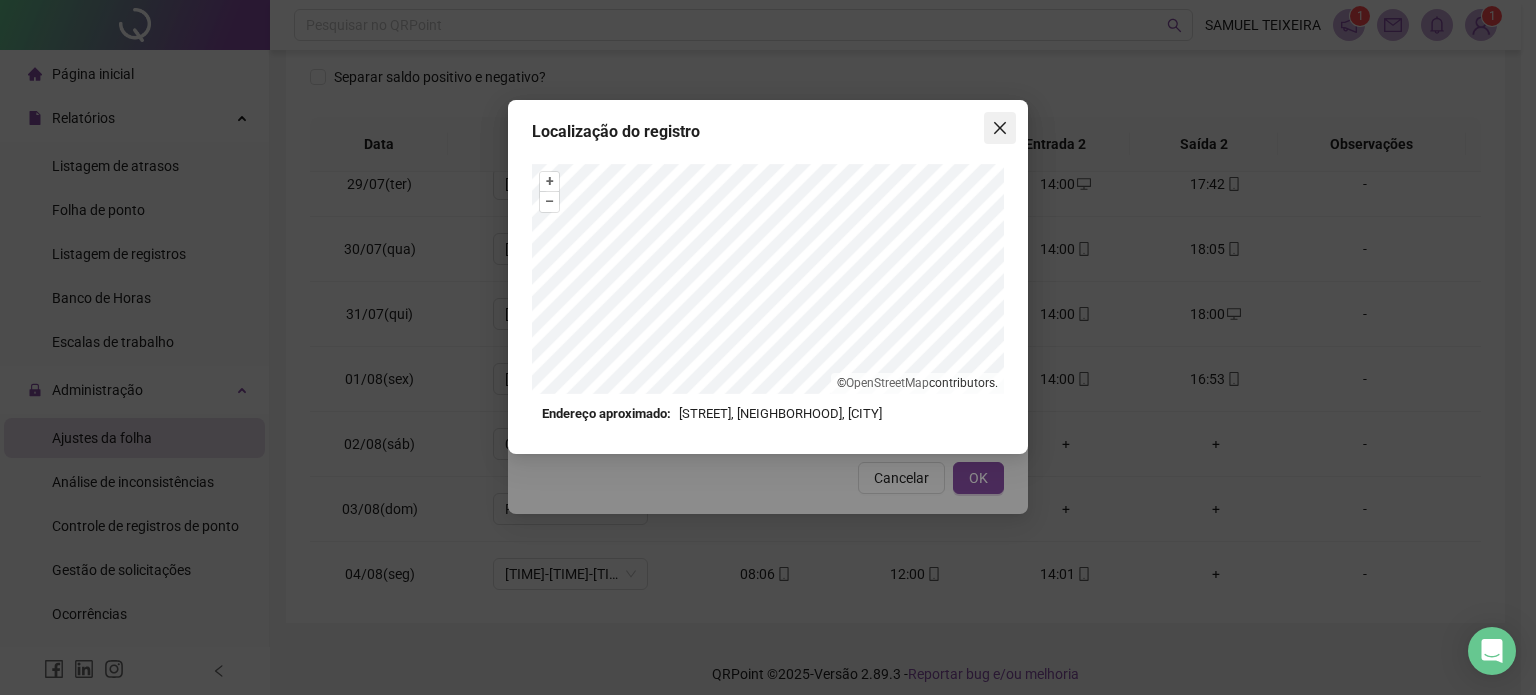 click 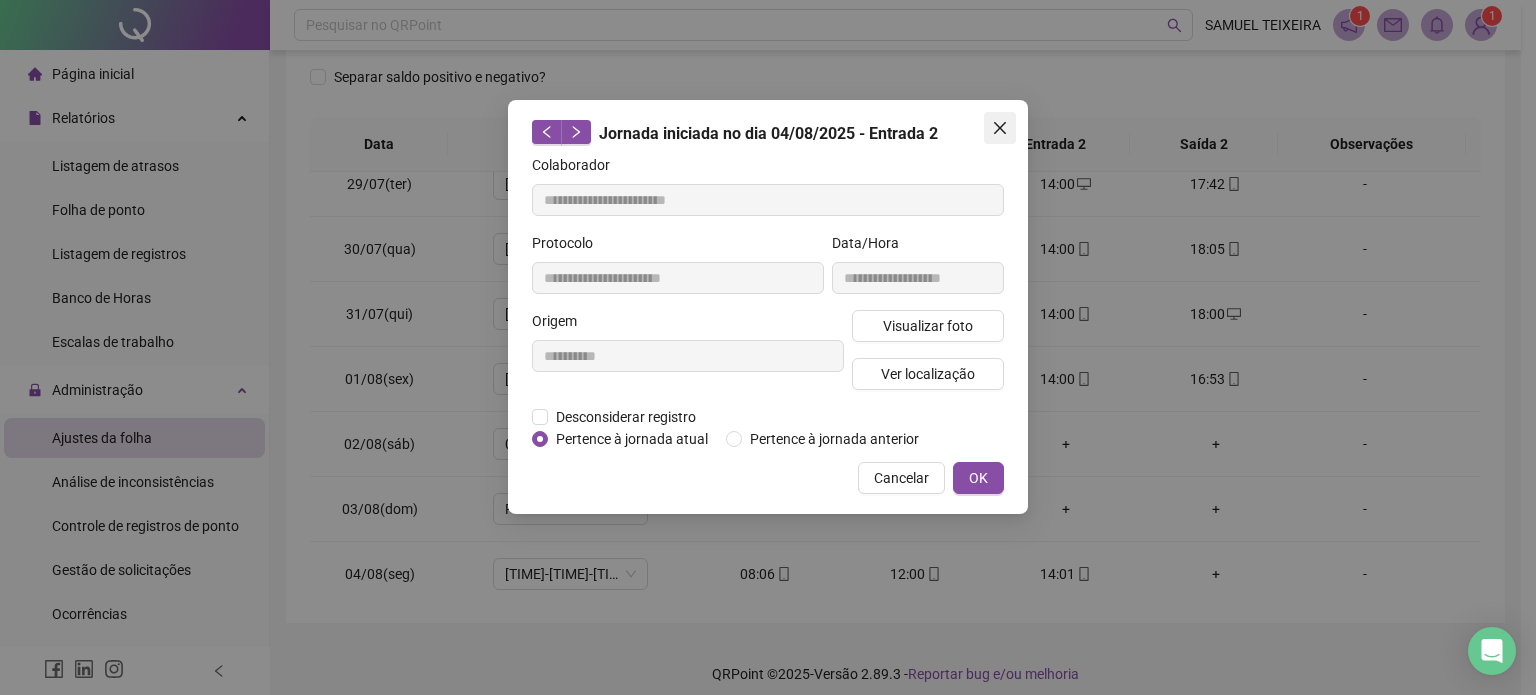 click 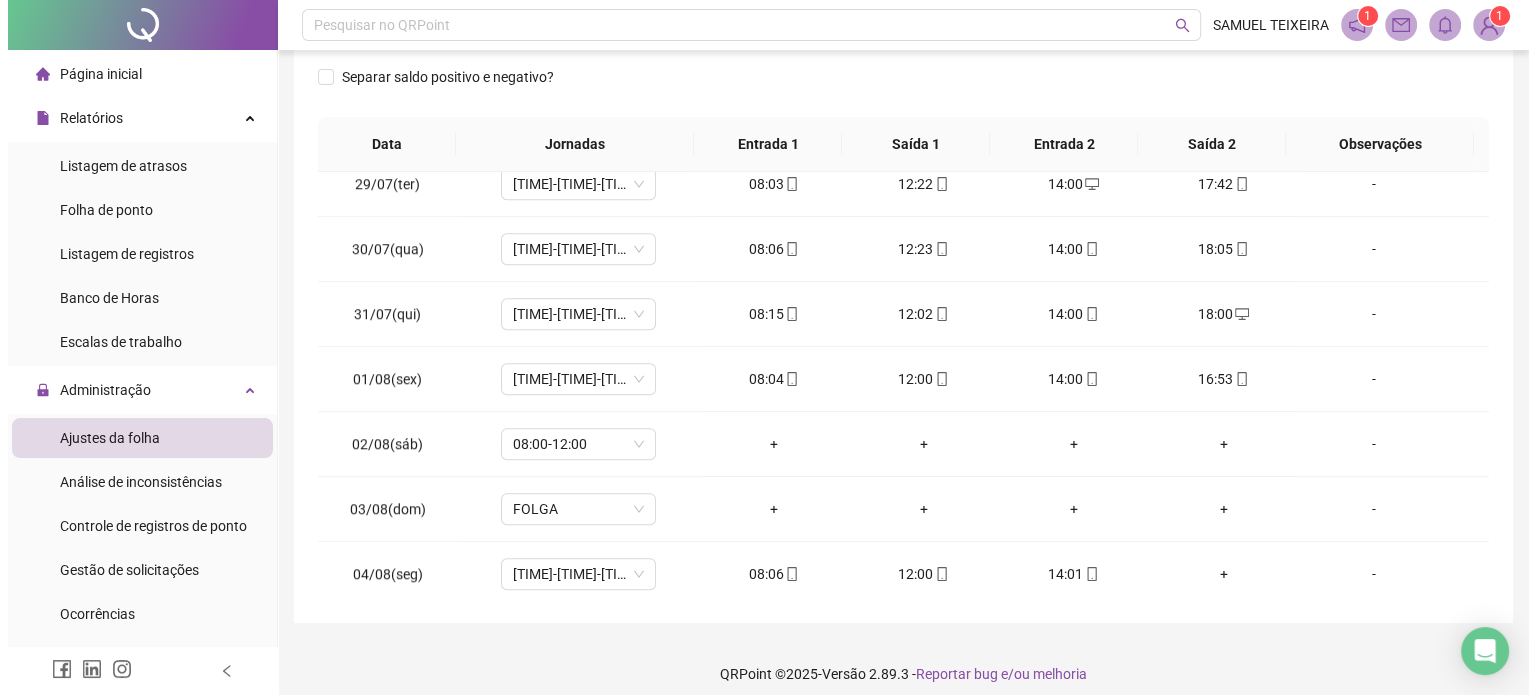 scroll, scrollTop: 0, scrollLeft: 0, axis: both 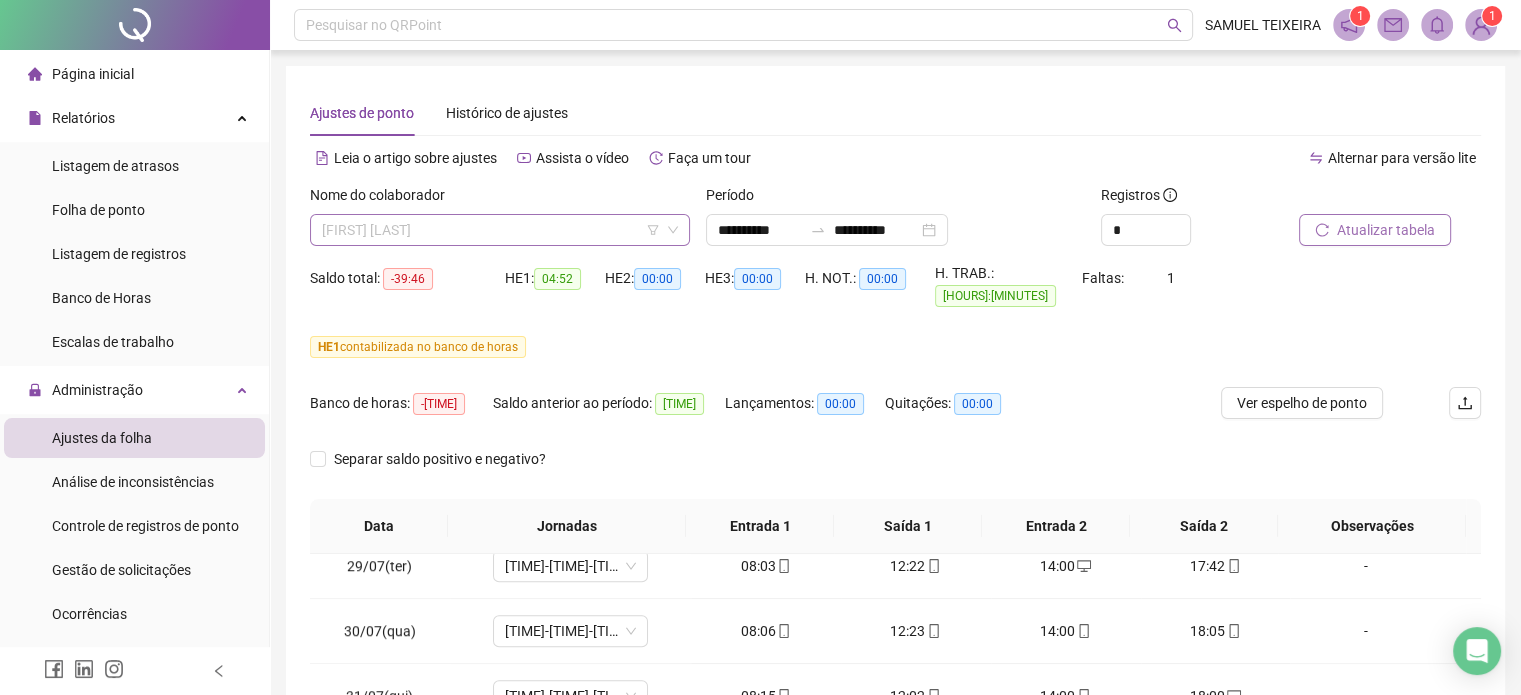 click on "[FIRST] [LAST]" at bounding box center [500, 230] 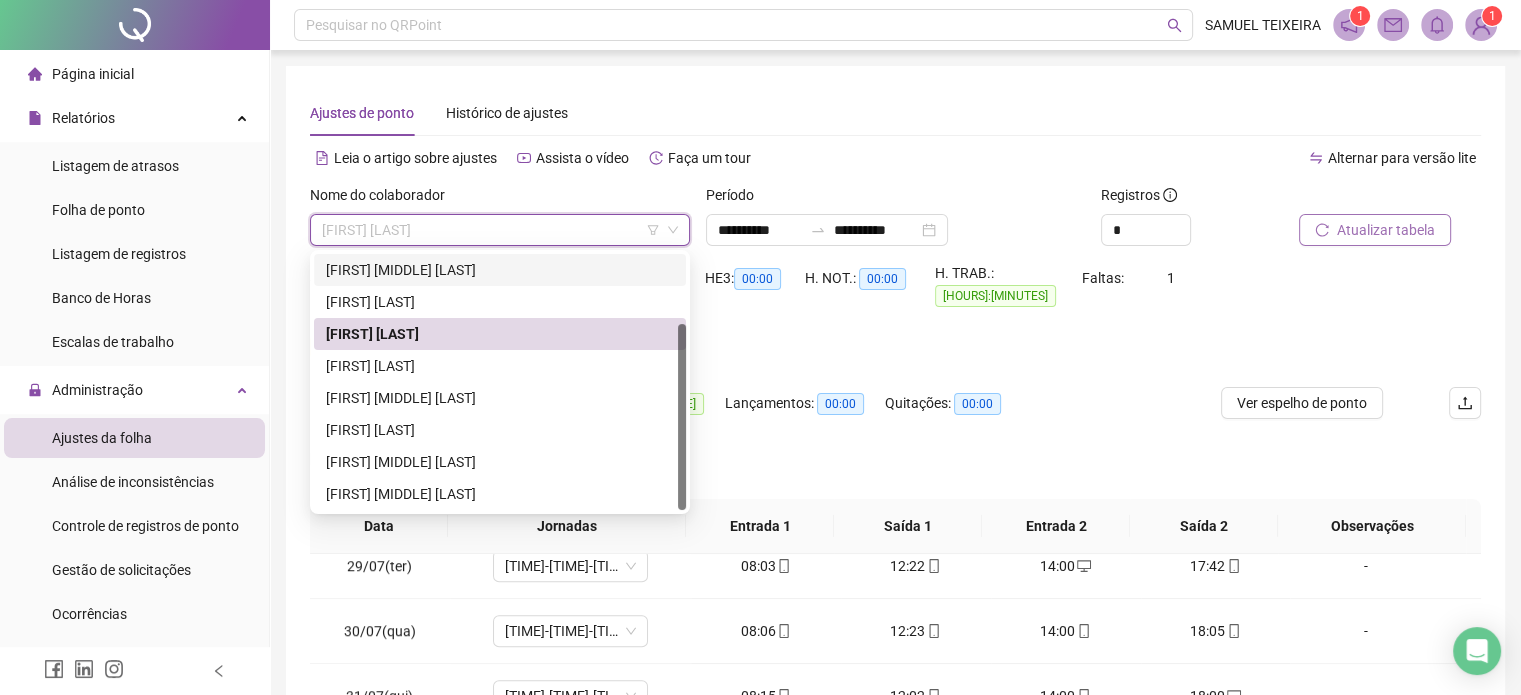 click on "[FIRST] [MIDDLE] [LAST]" at bounding box center (500, 270) 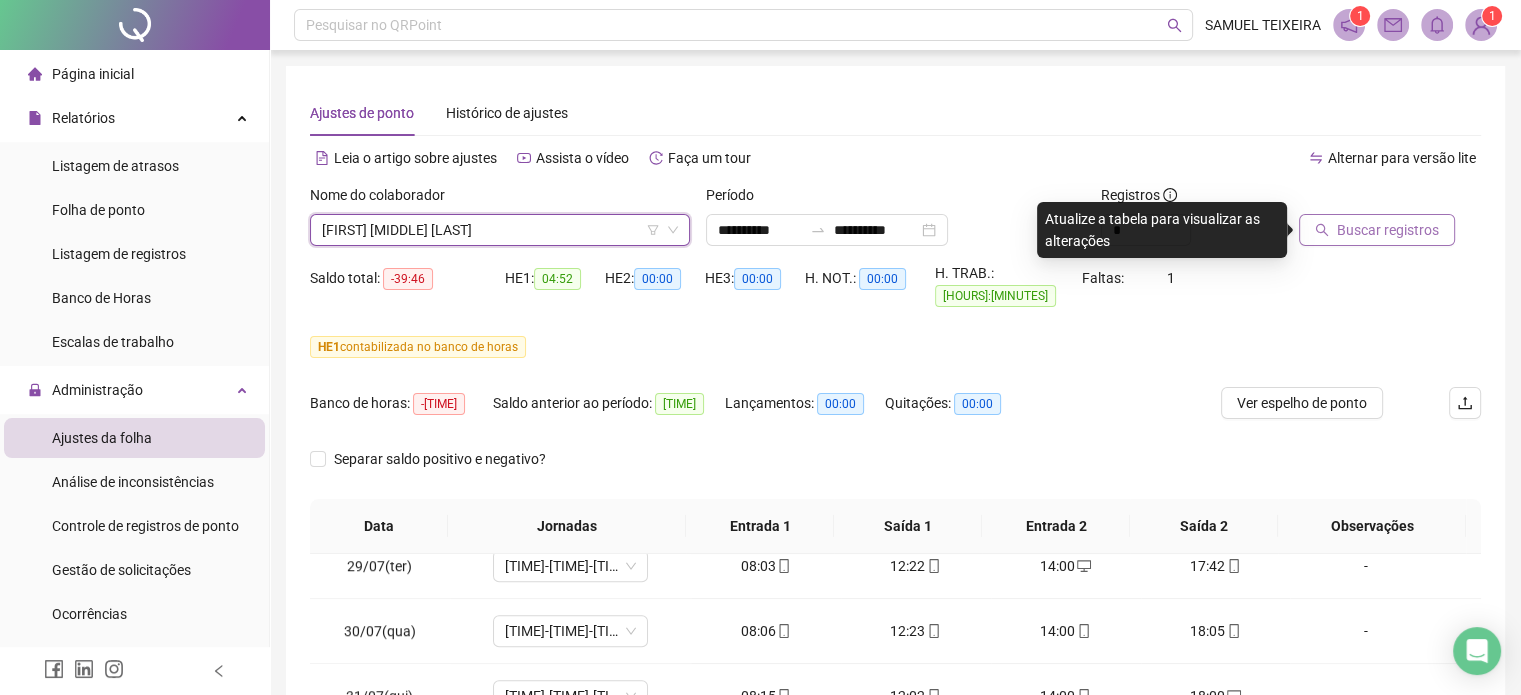 click at bounding box center [1365, 199] 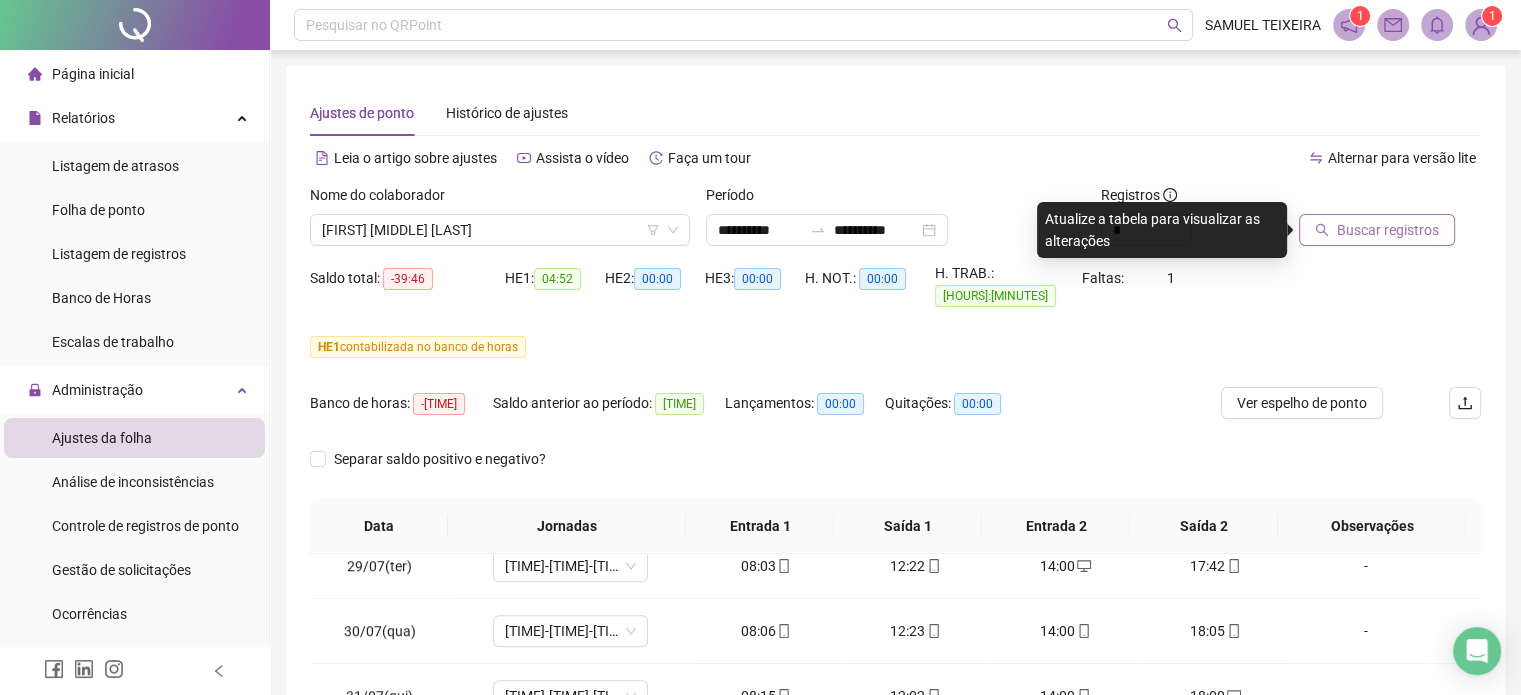 click on "Buscar registros" at bounding box center (1388, 230) 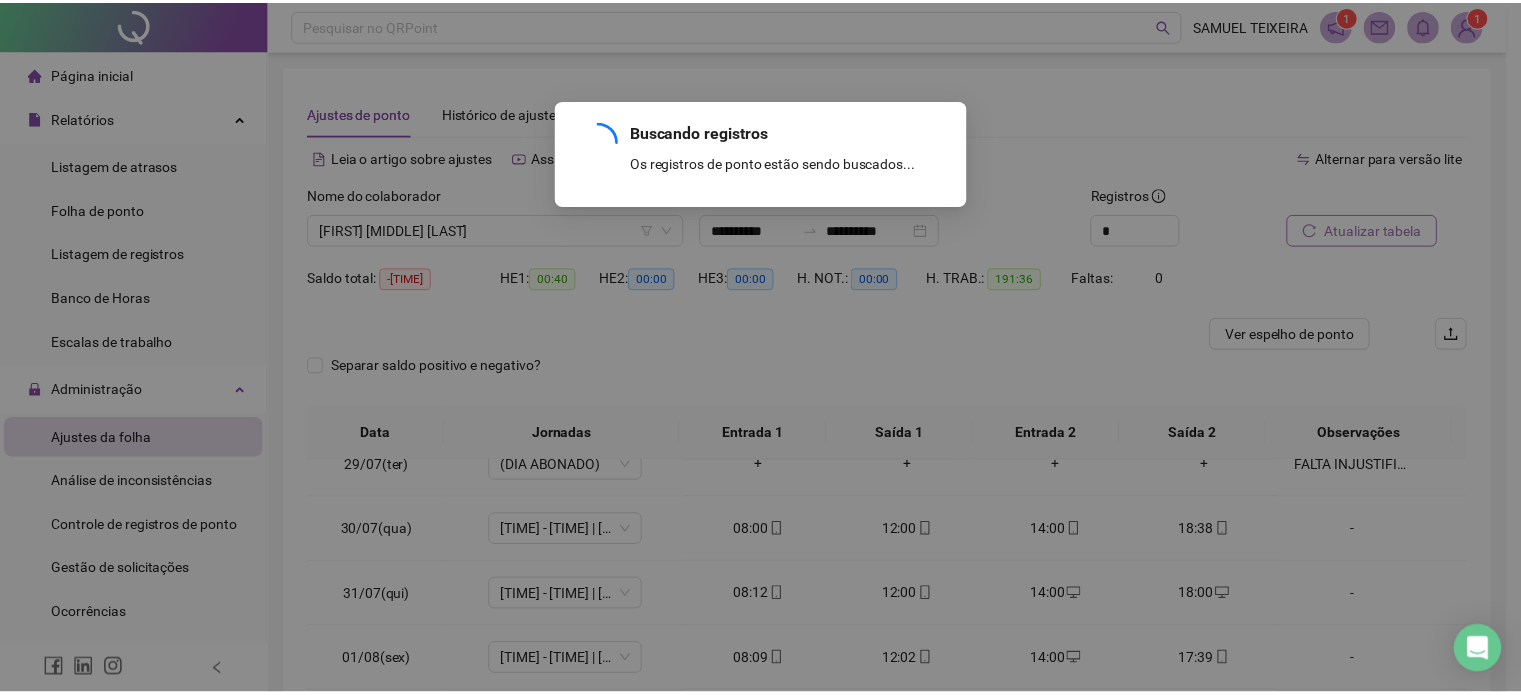 scroll, scrollTop: 1646, scrollLeft: 0, axis: vertical 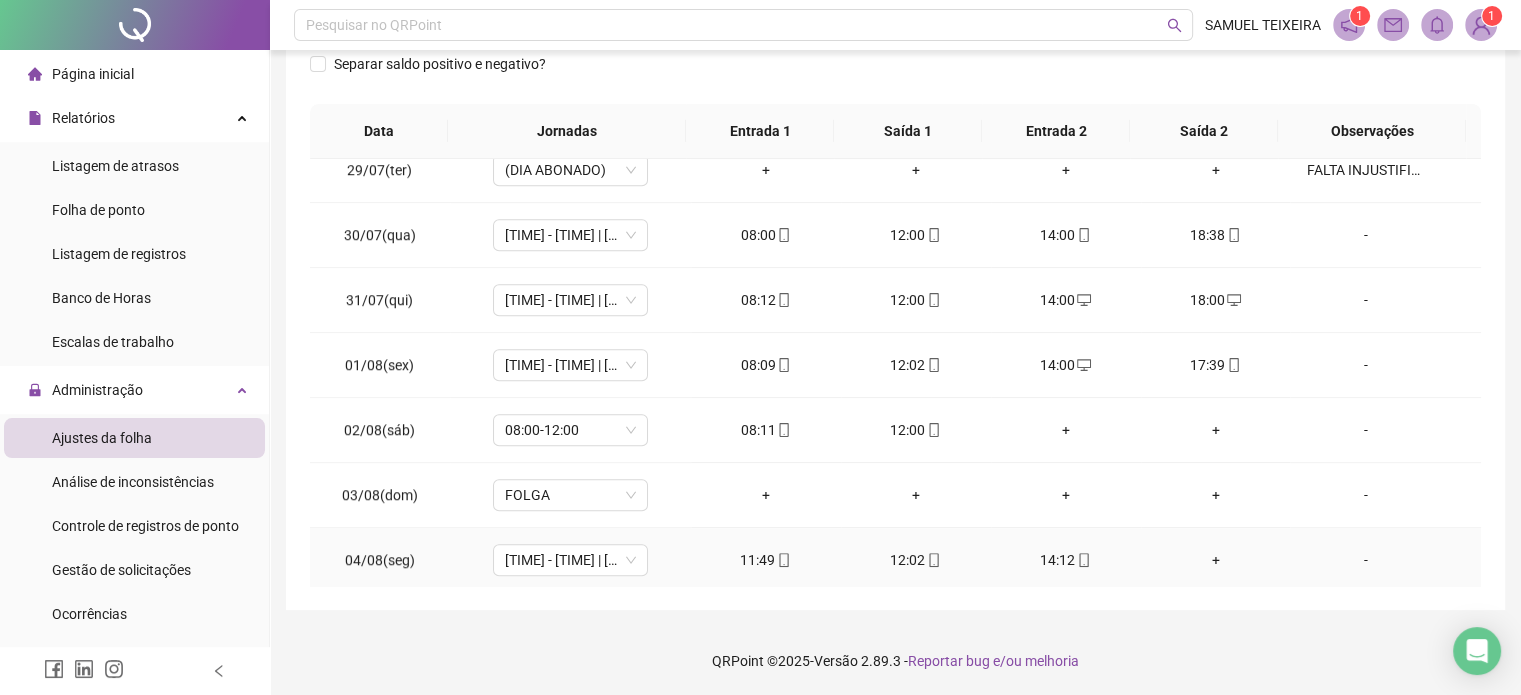 click on "11:49" at bounding box center (766, 560) 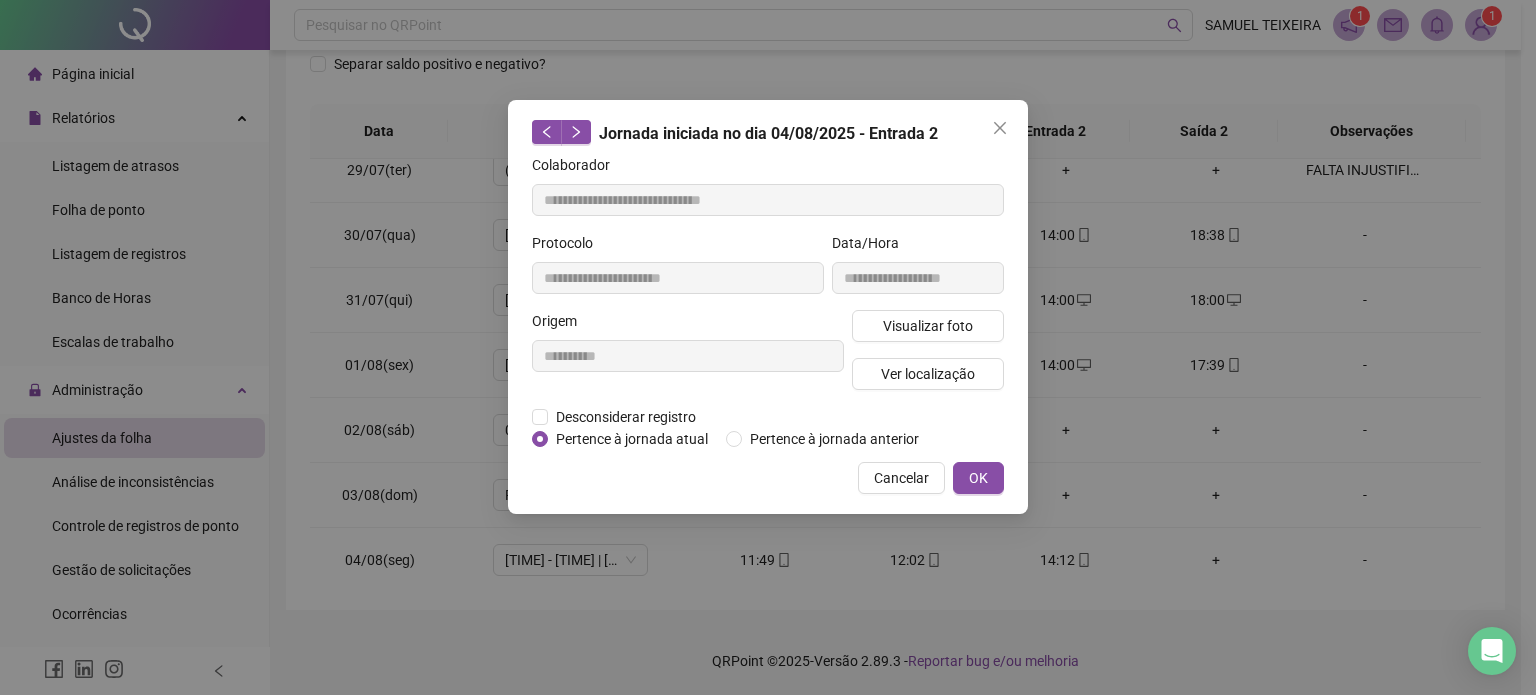 type on "**********" 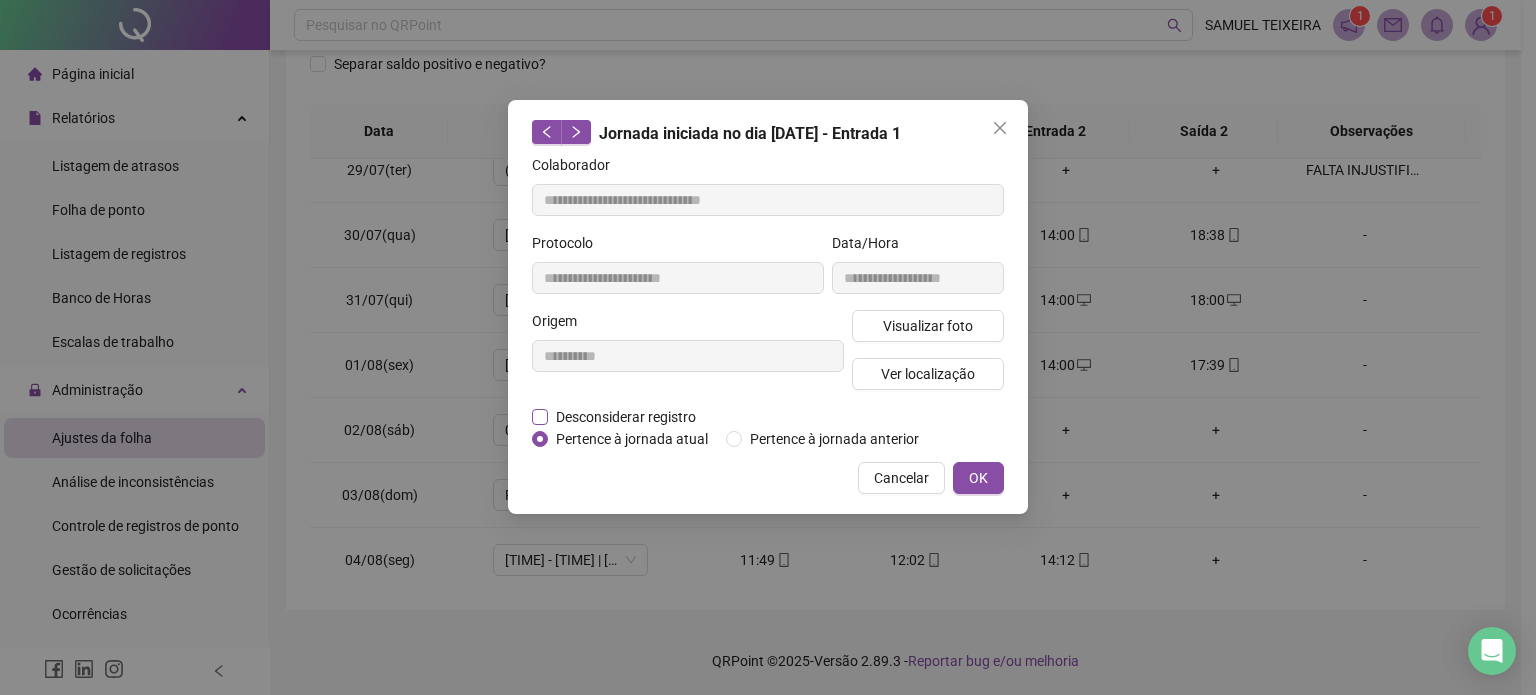 click on "Desconsiderar registro" at bounding box center (626, 417) 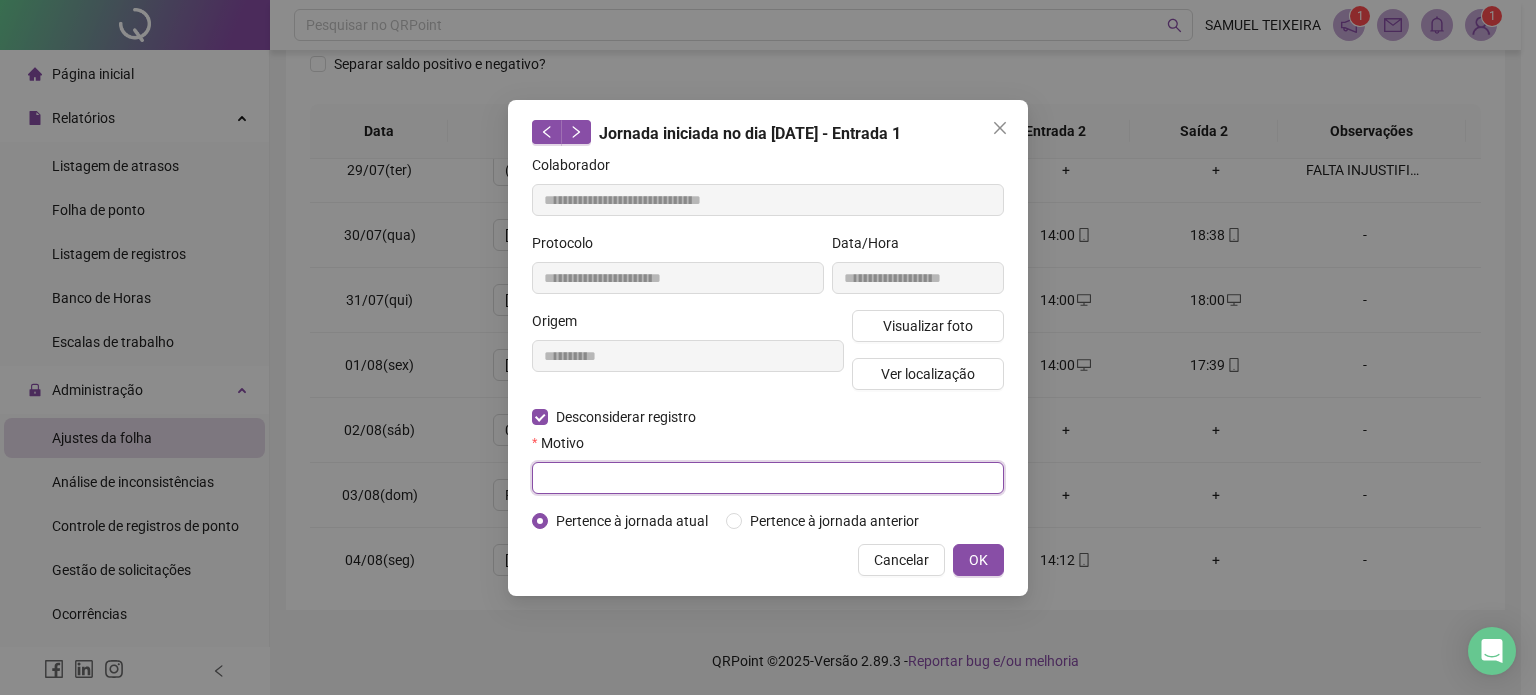 click at bounding box center [768, 478] 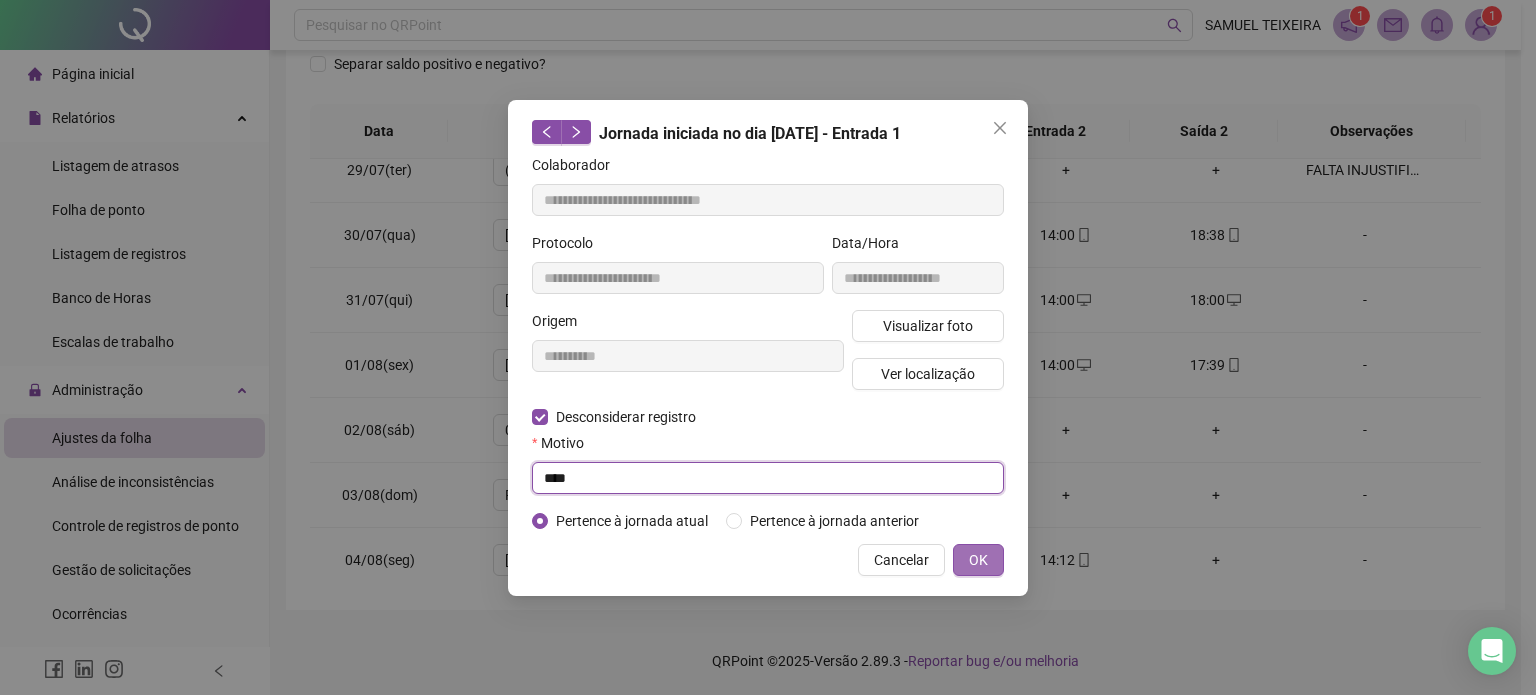 type on "****" 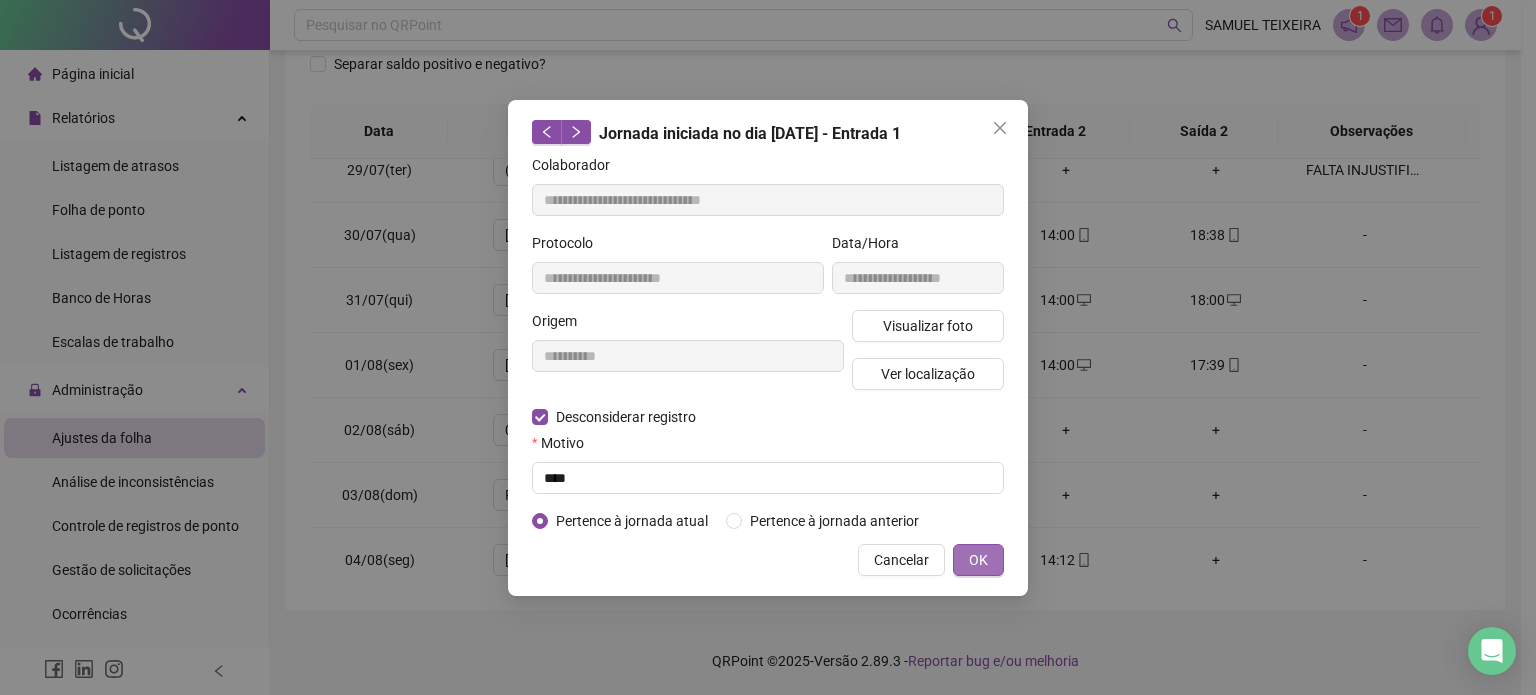 click on "OK" at bounding box center (978, 560) 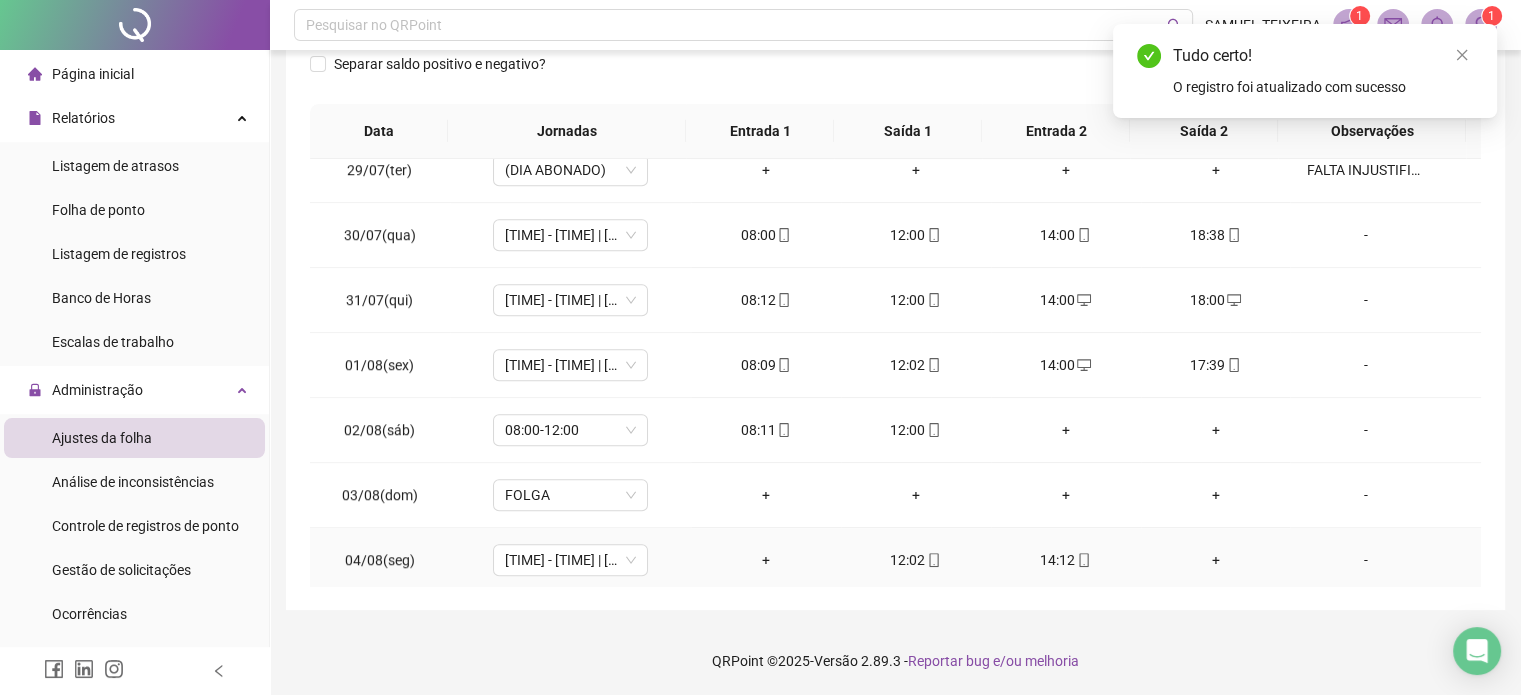 click on "+" at bounding box center (766, 560) 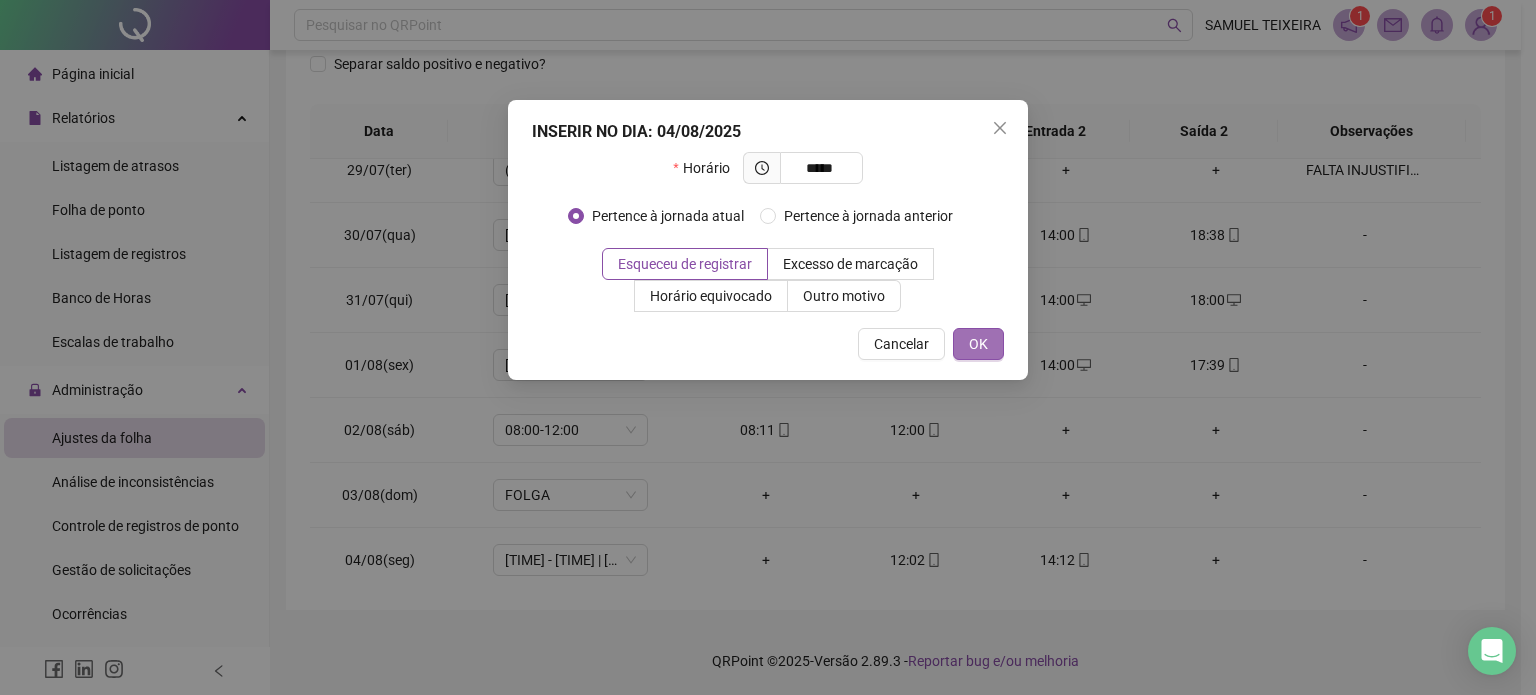 type on "*****" 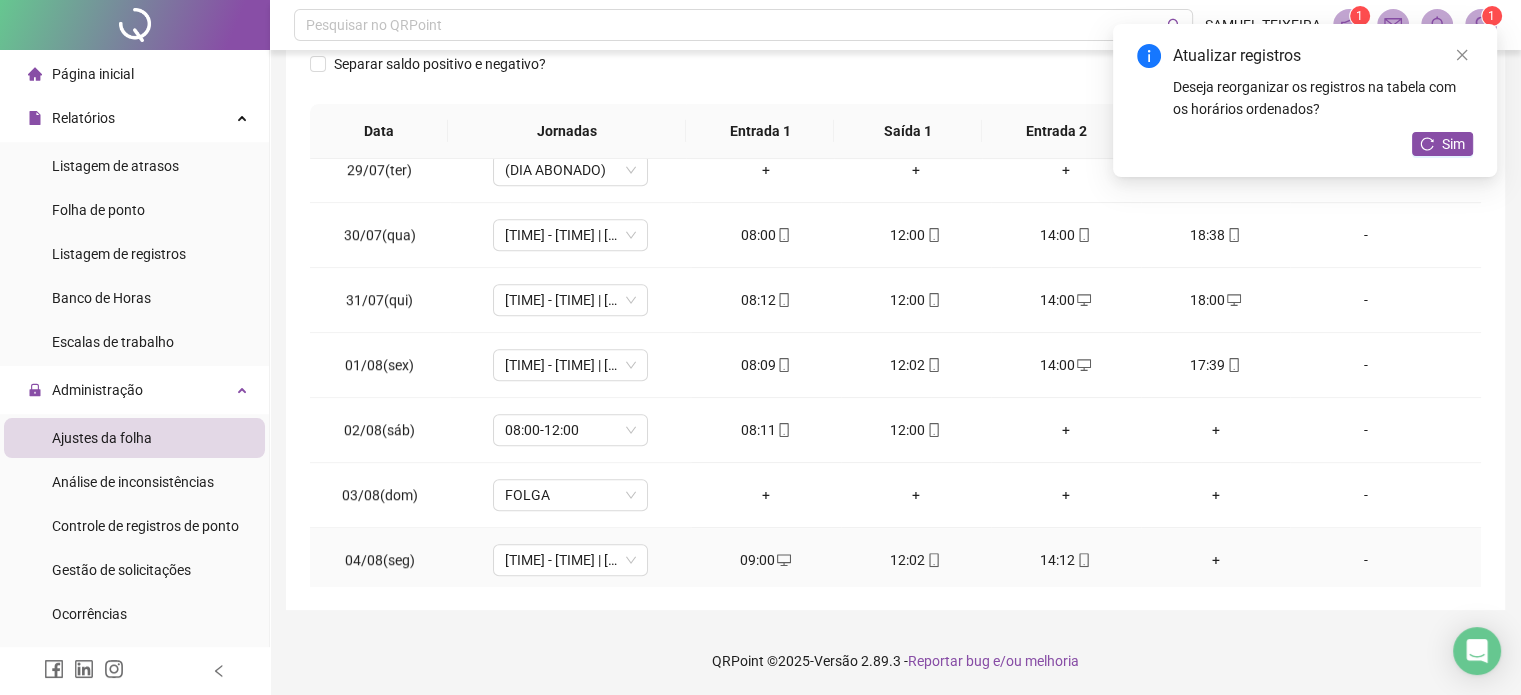 click on "14:12" at bounding box center [1066, 560] 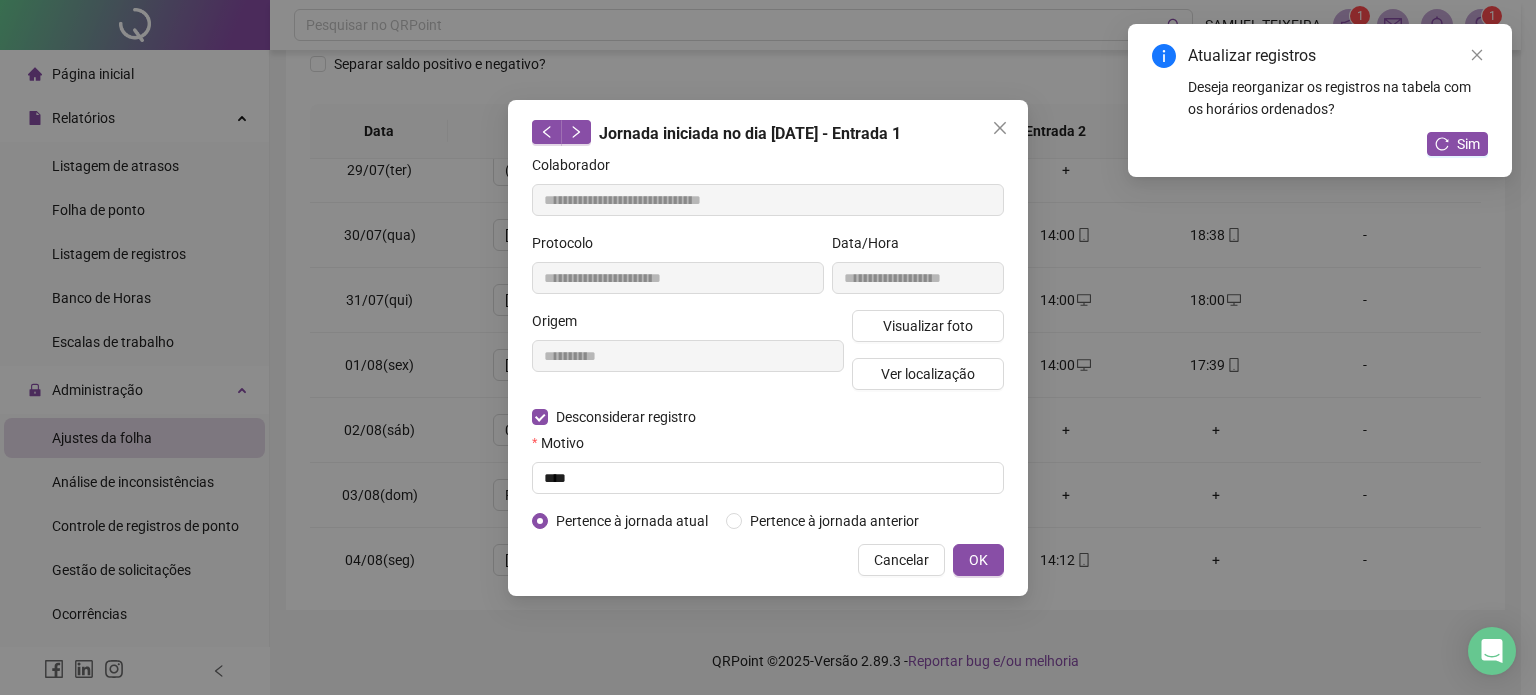 type on "**********" 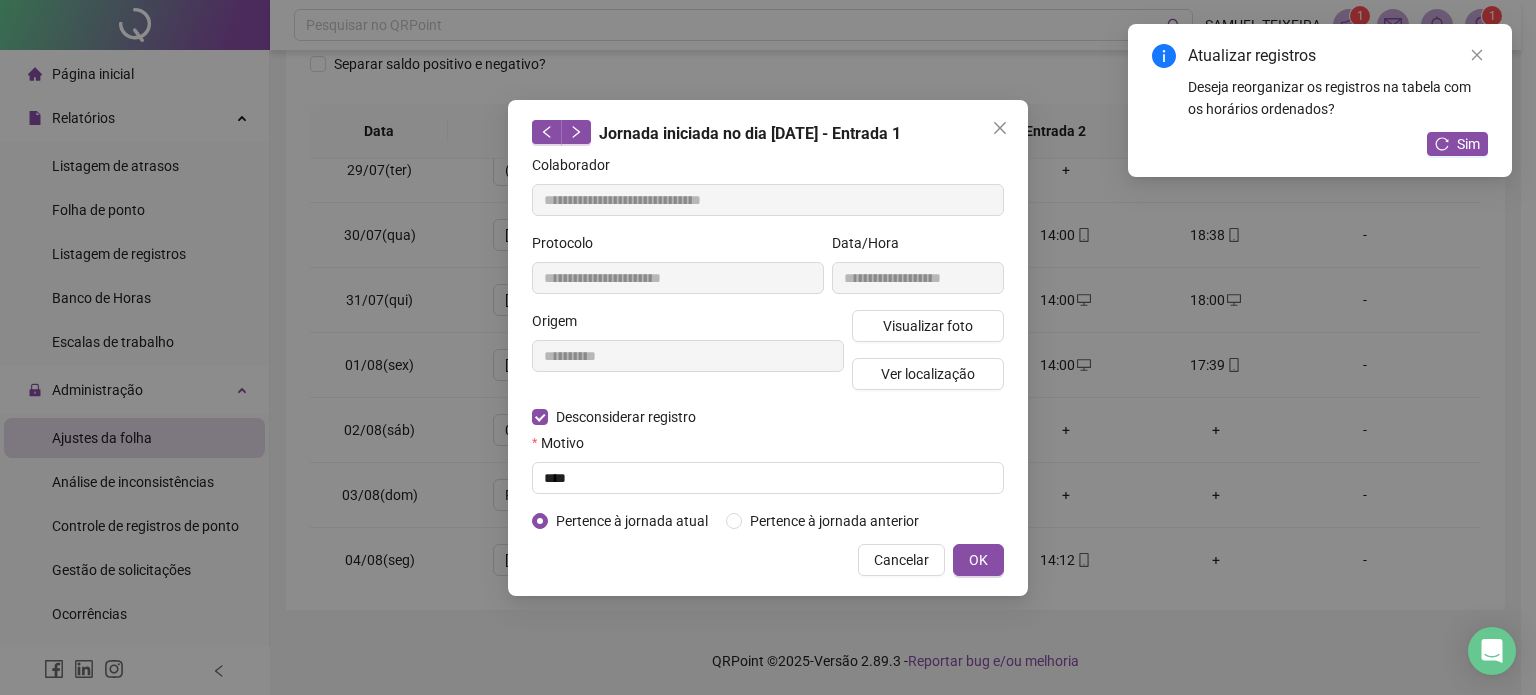 type on "**********" 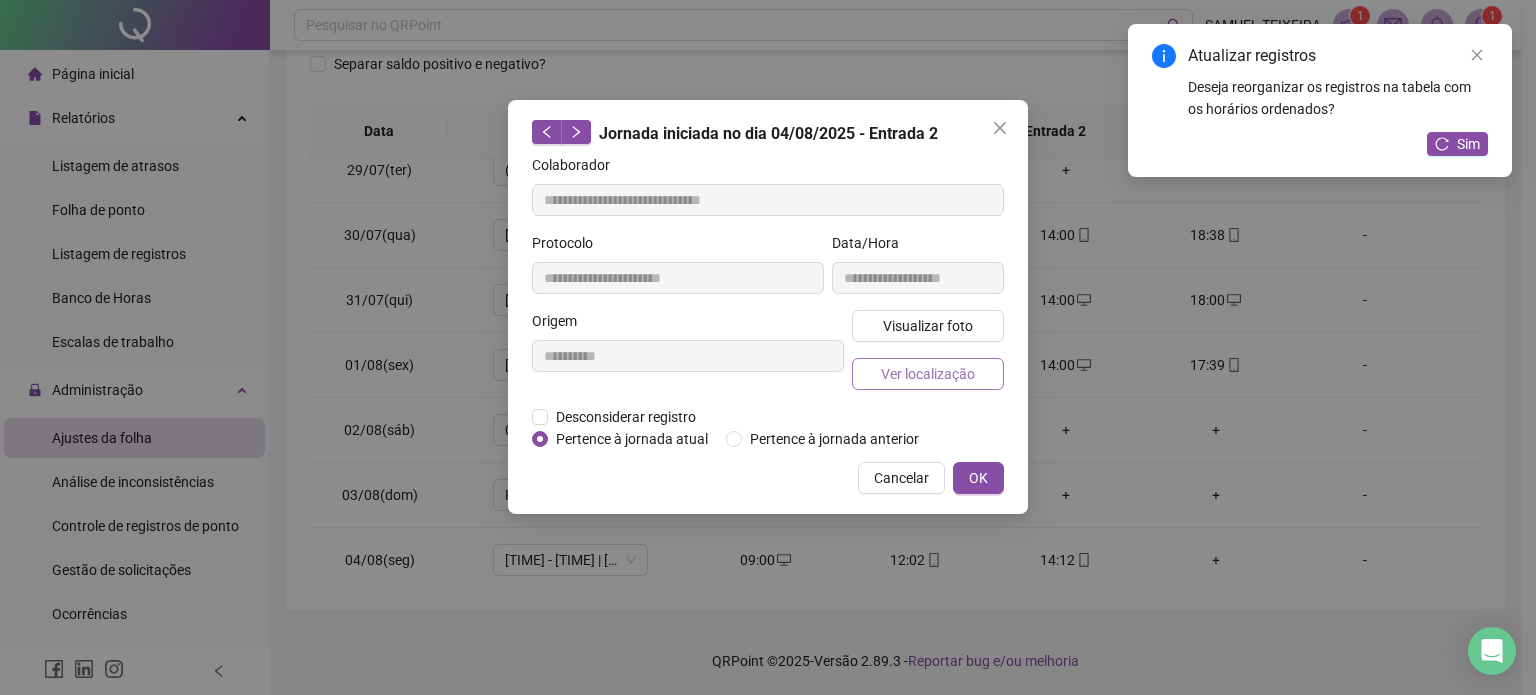 click on "Ver localização" at bounding box center (928, 374) 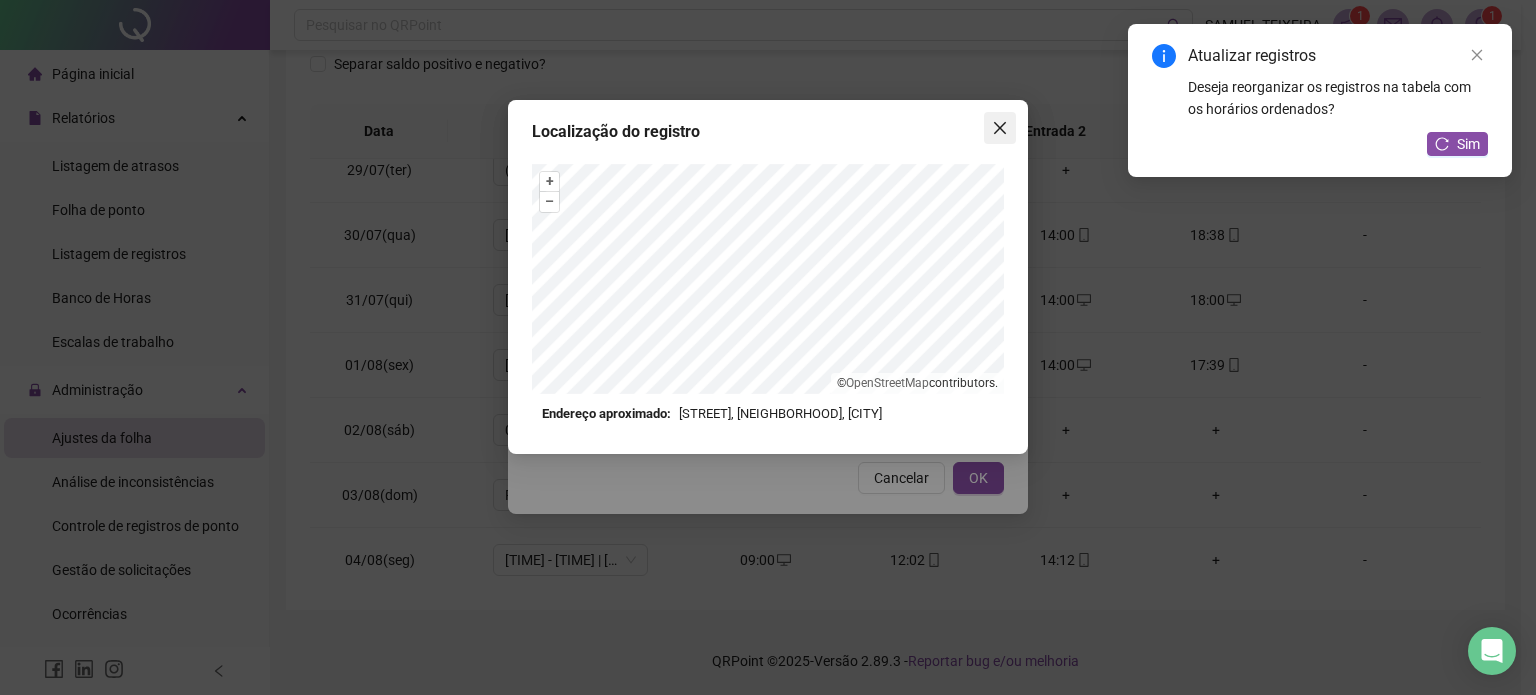 click 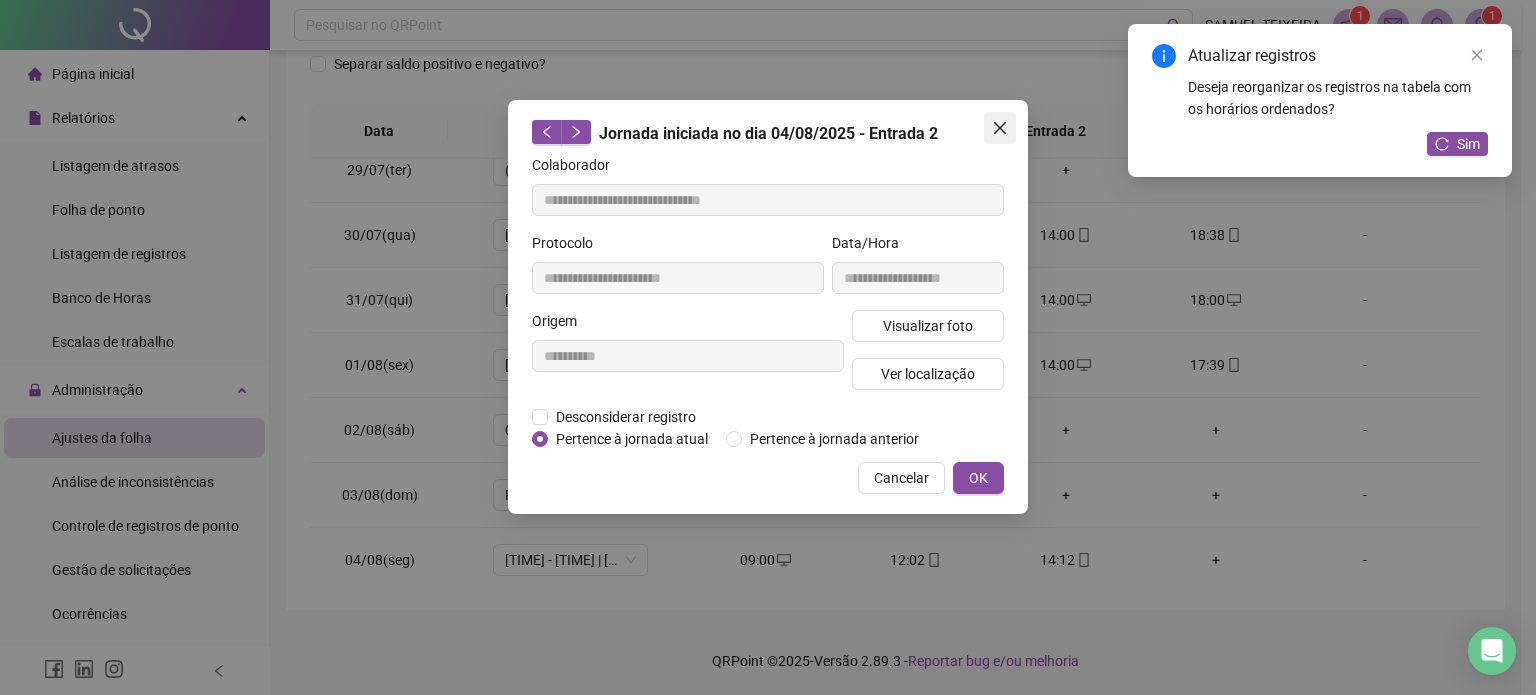 click 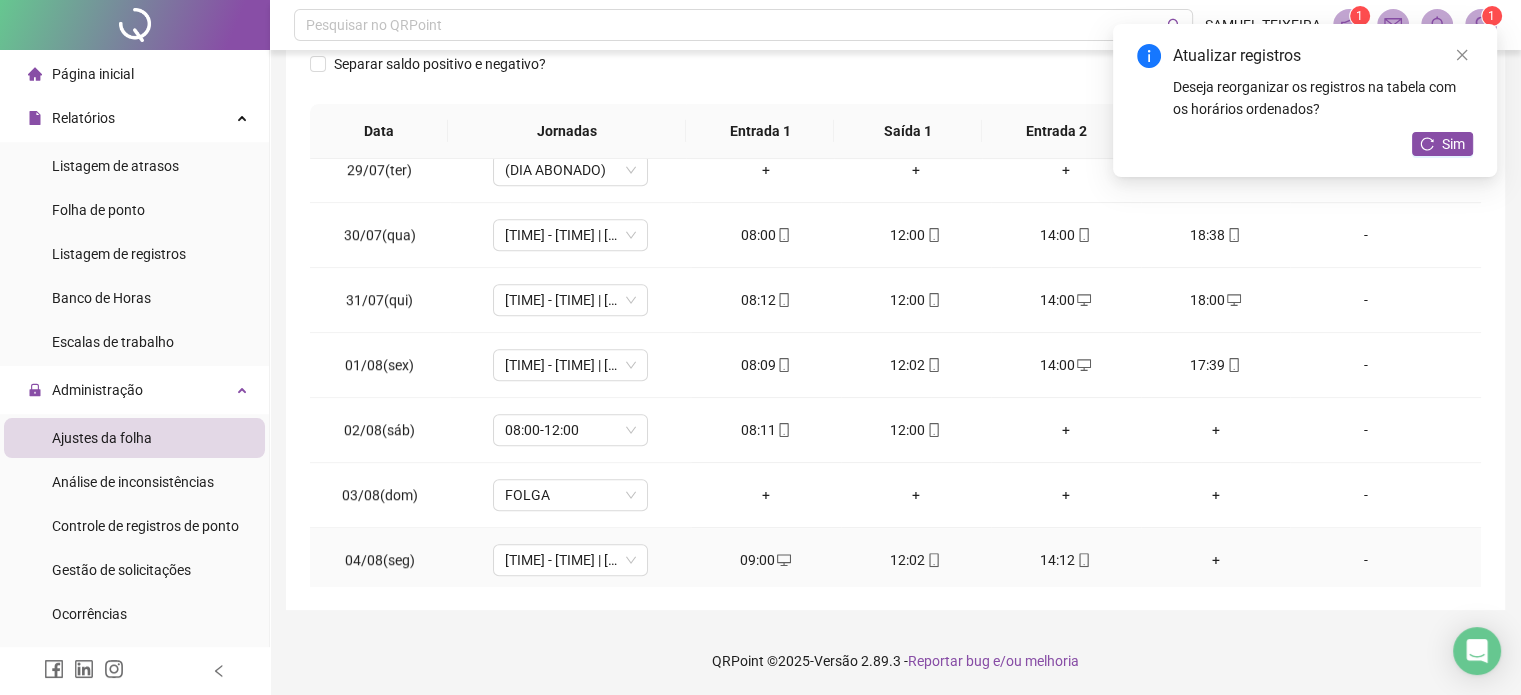 click 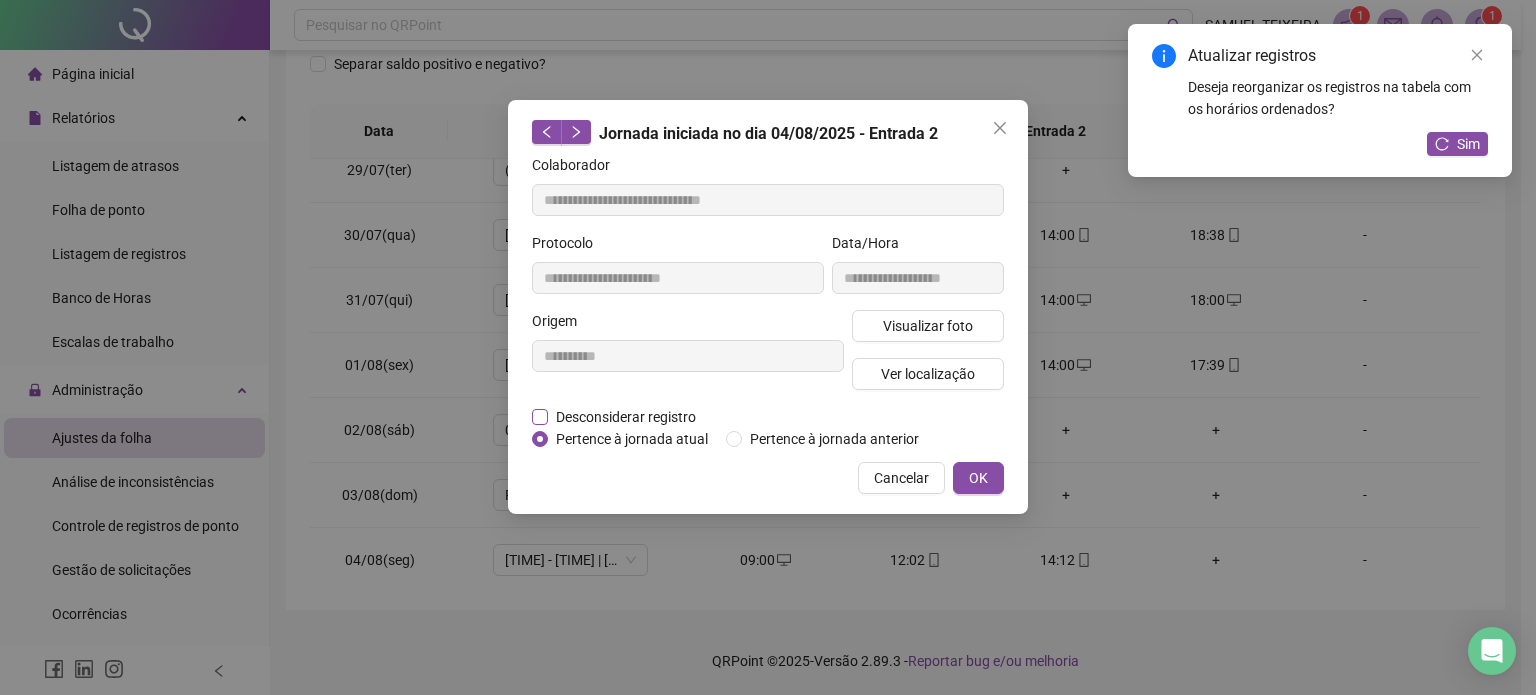 click on "Desconsiderar registro" at bounding box center [626, 417] 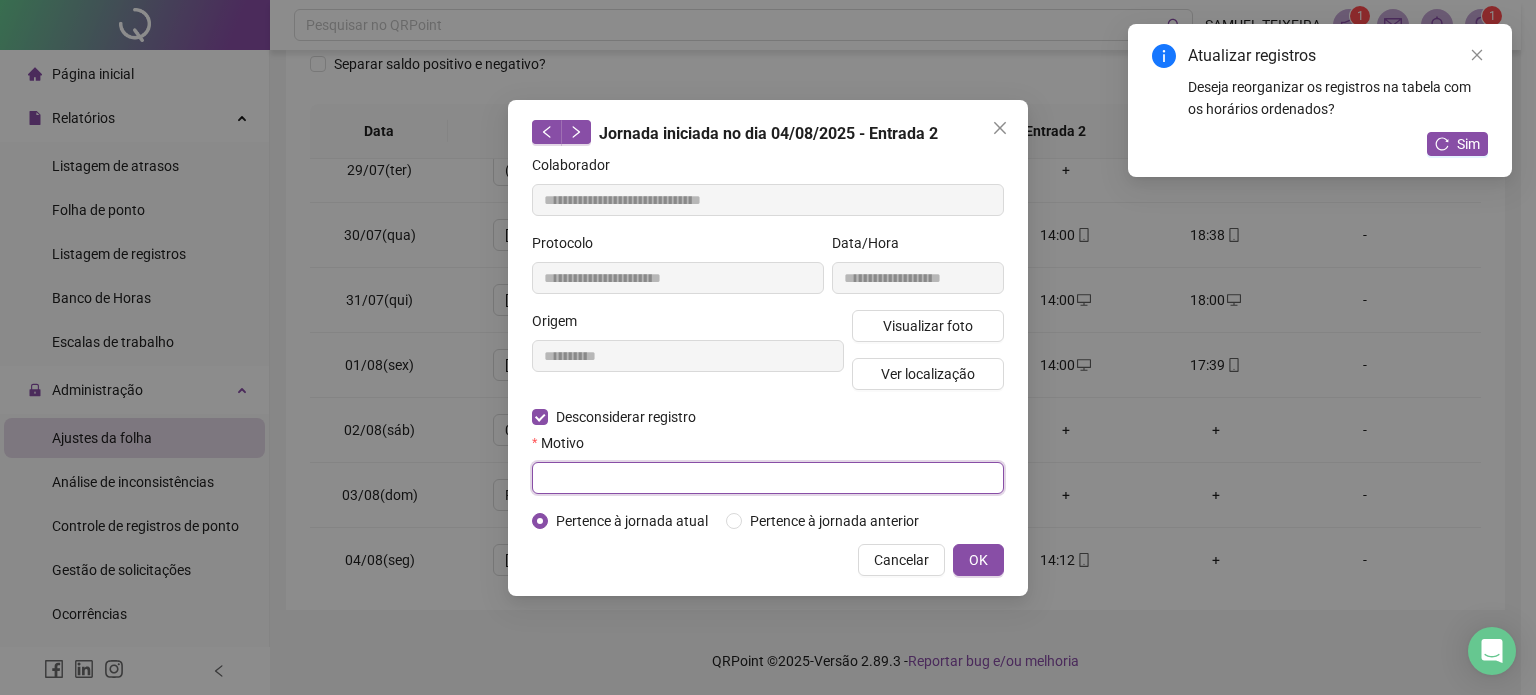 click at bounding box center (768, 478) 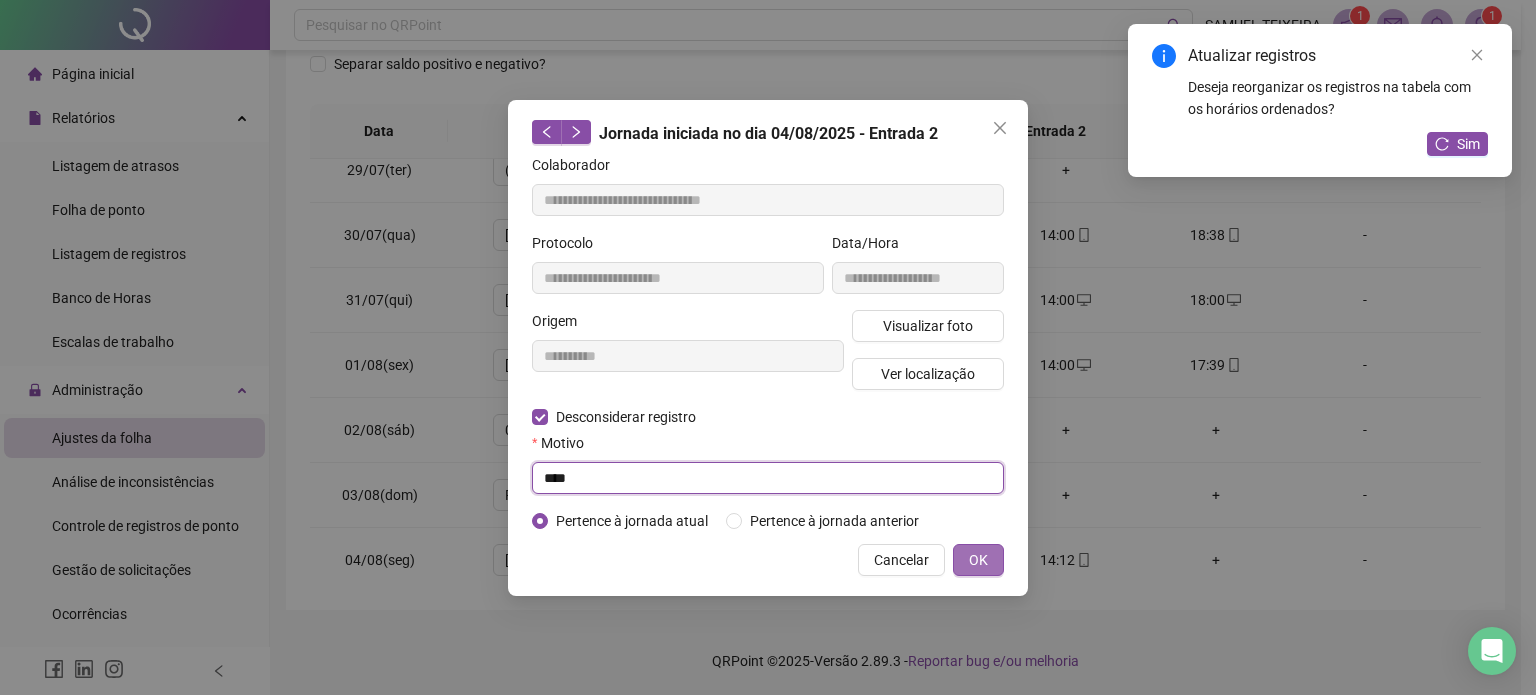 type on "****" 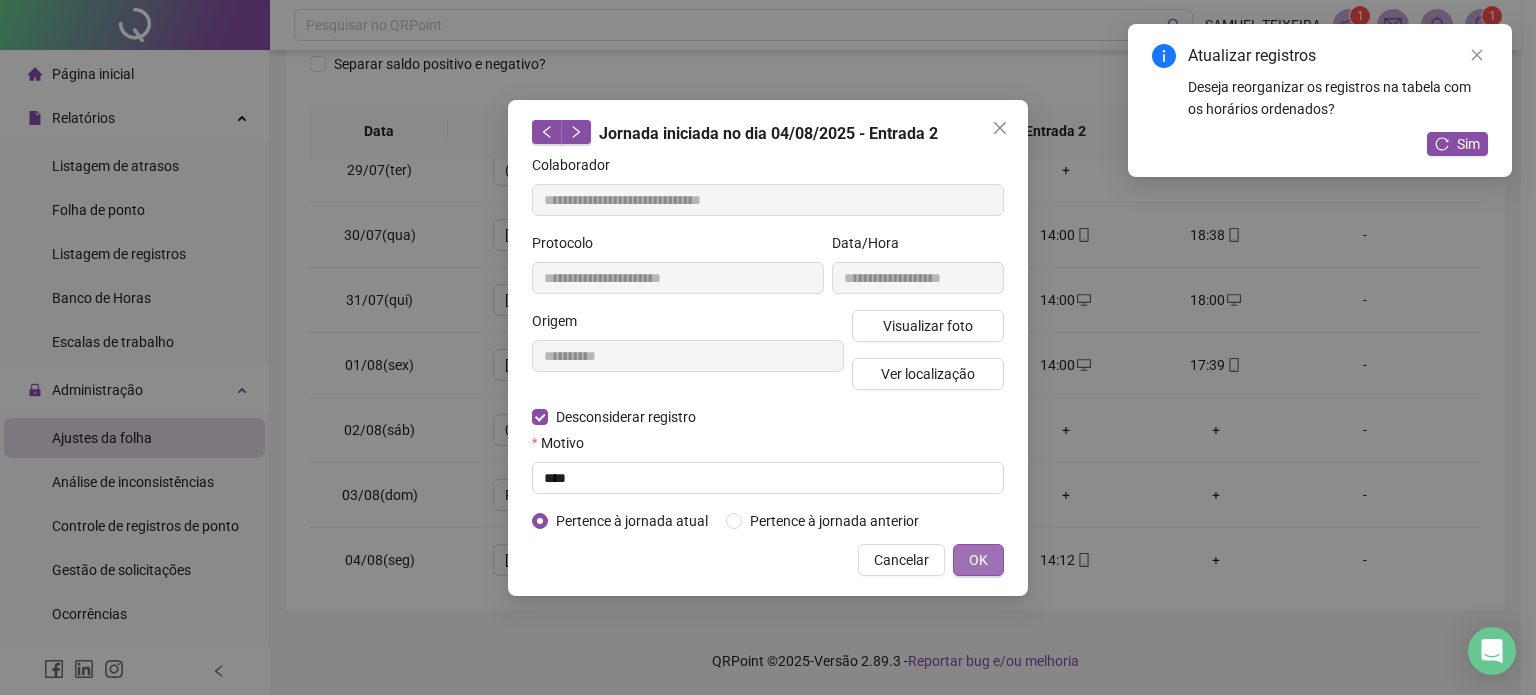 click on "OK" at bounding box center [978, 560] 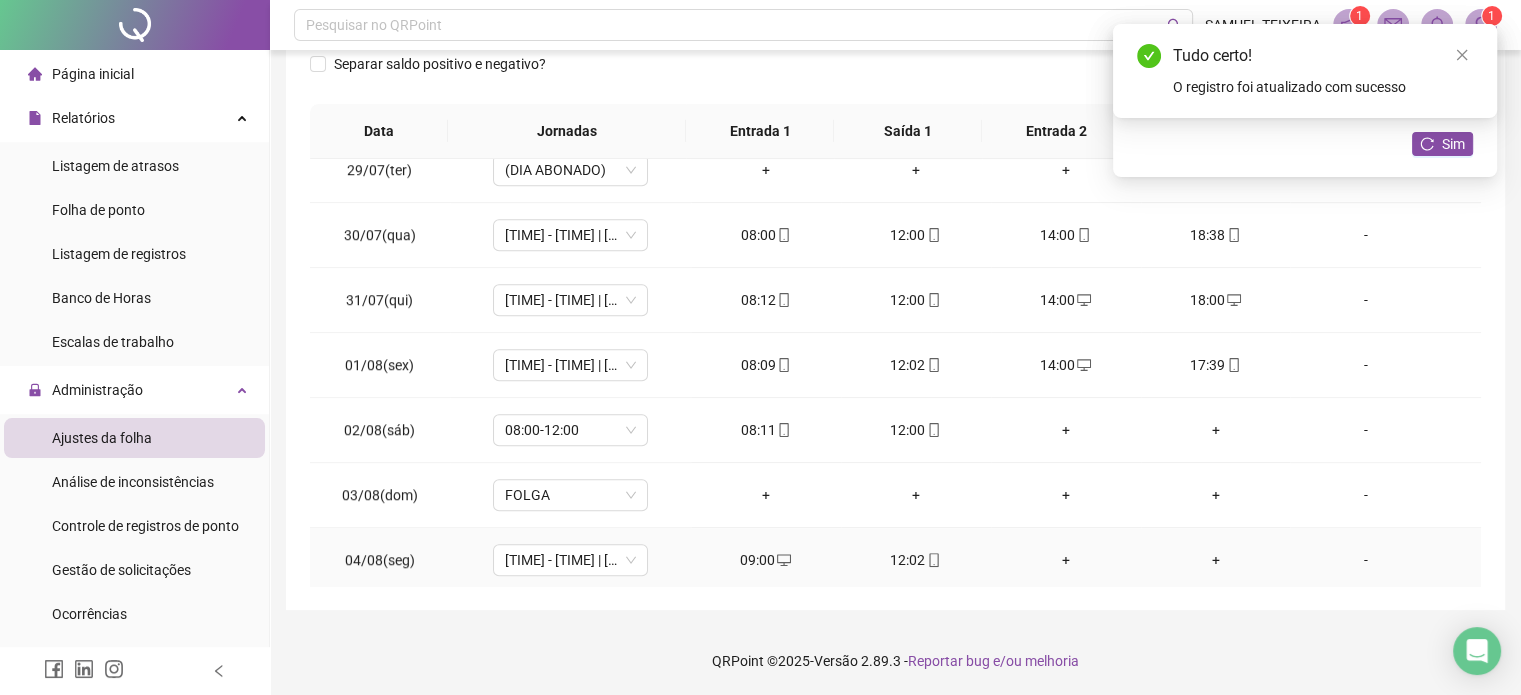 click on "+" at bounding box center [1066, 560] 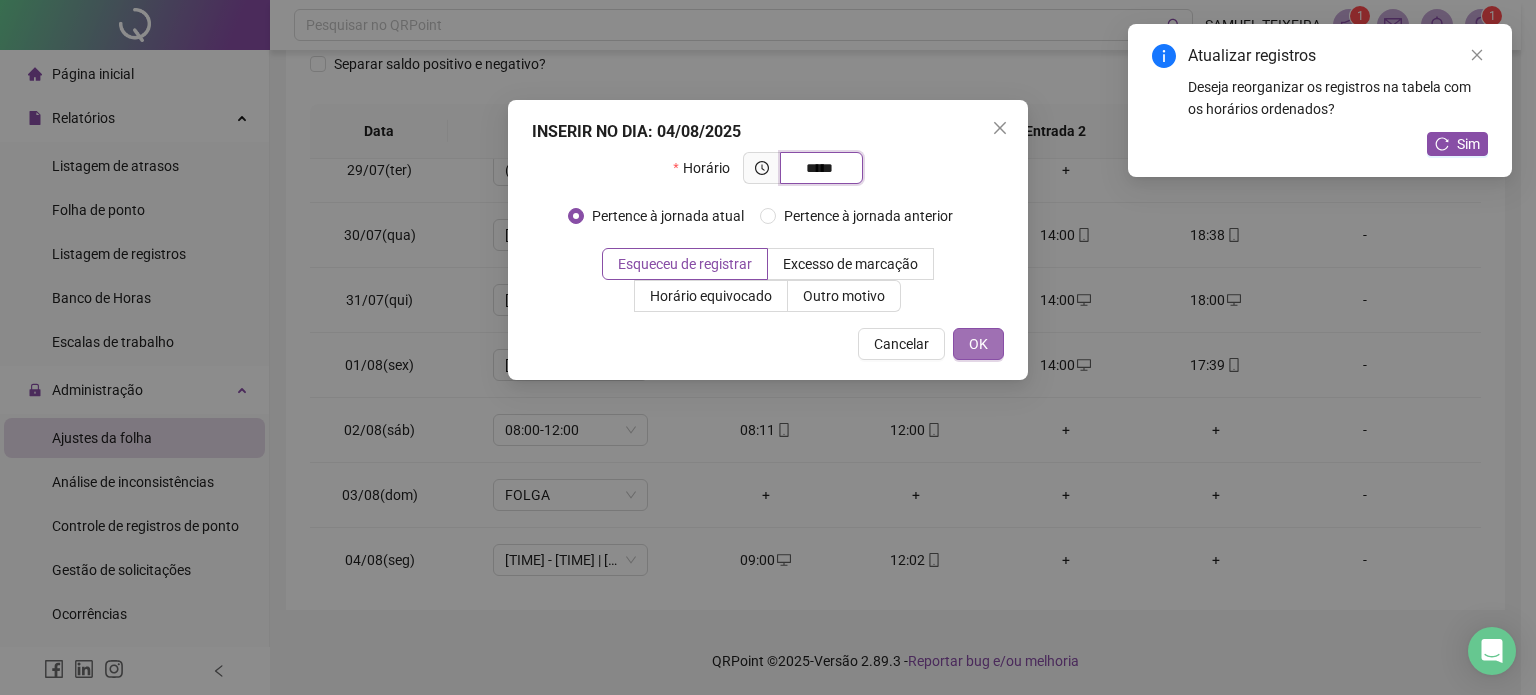 type on "*****" 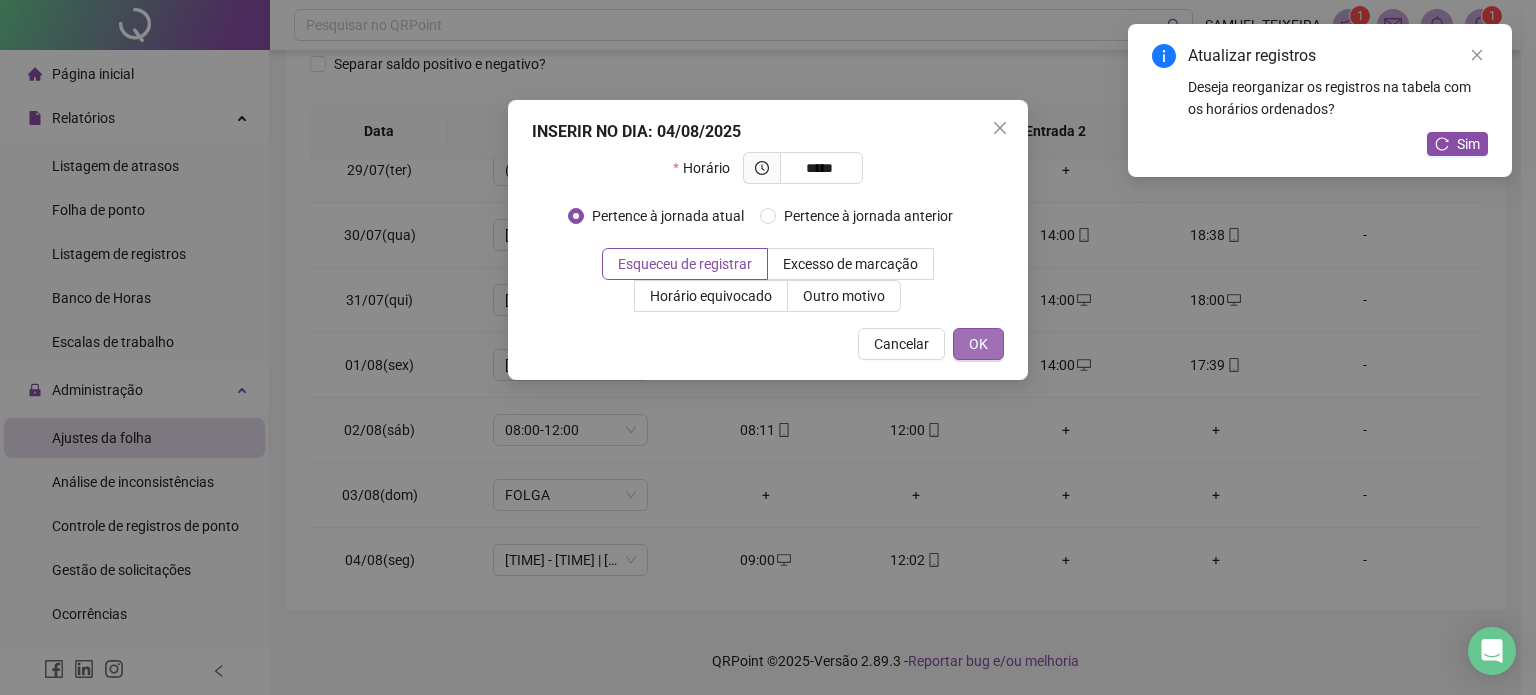 click on "OK" at bounding box center (978, 344) 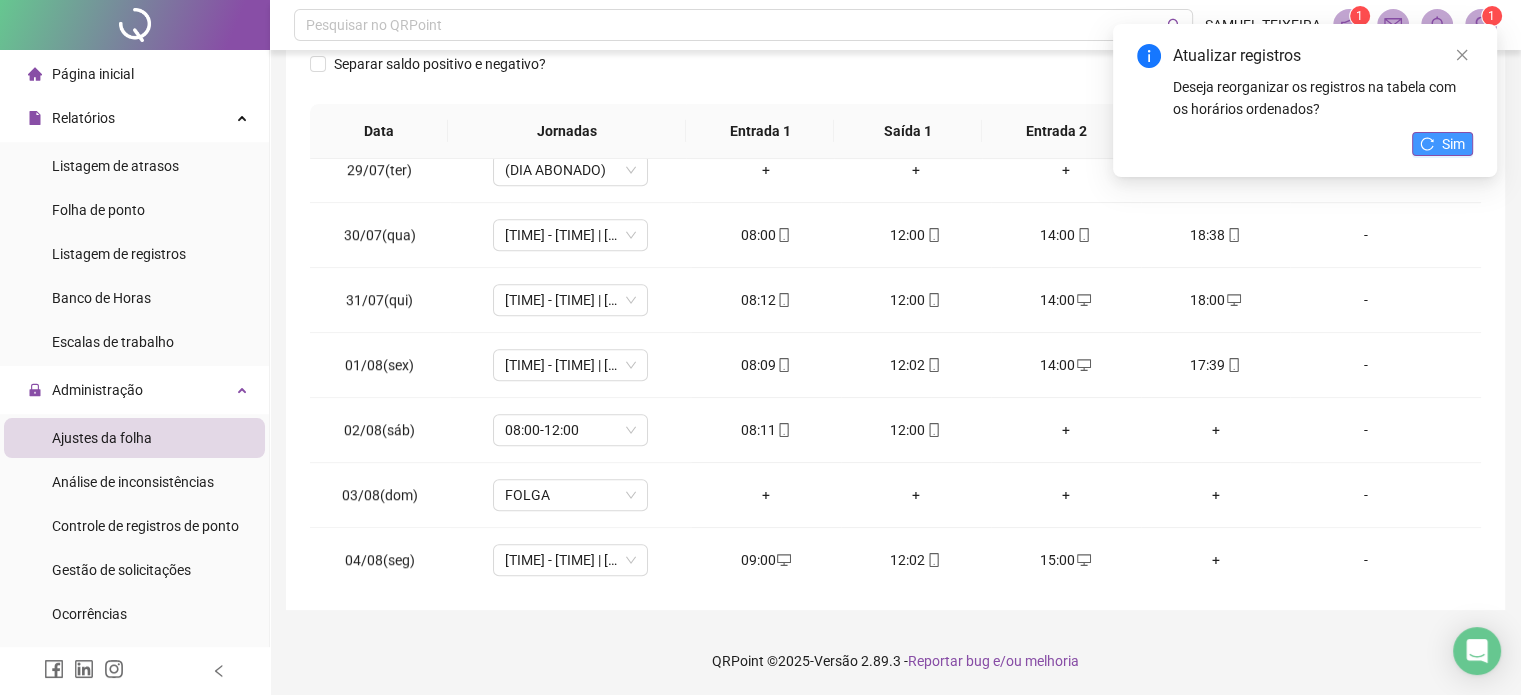 click on "Sim" at bounding box center [1442, 144] 